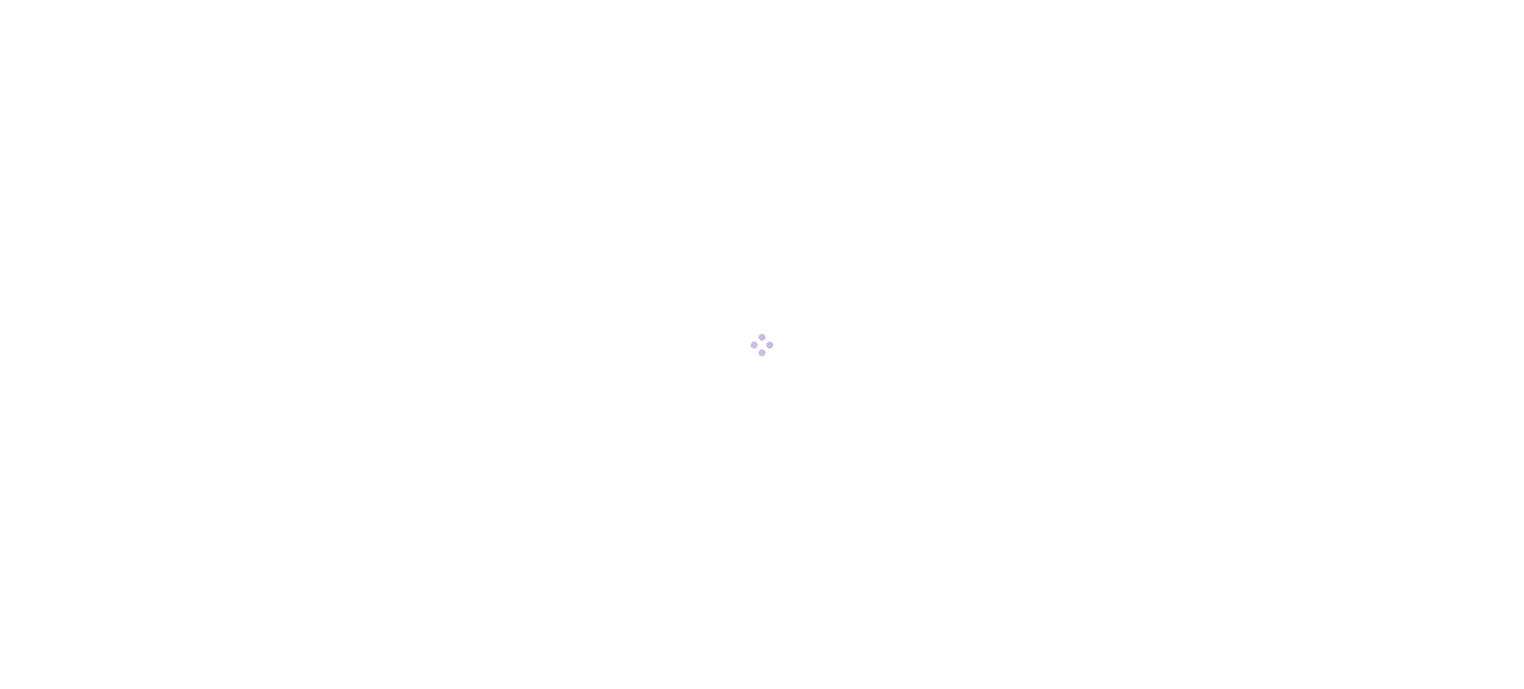 scroll, scrollTop: 0, scrollLeft: 0, axis: both 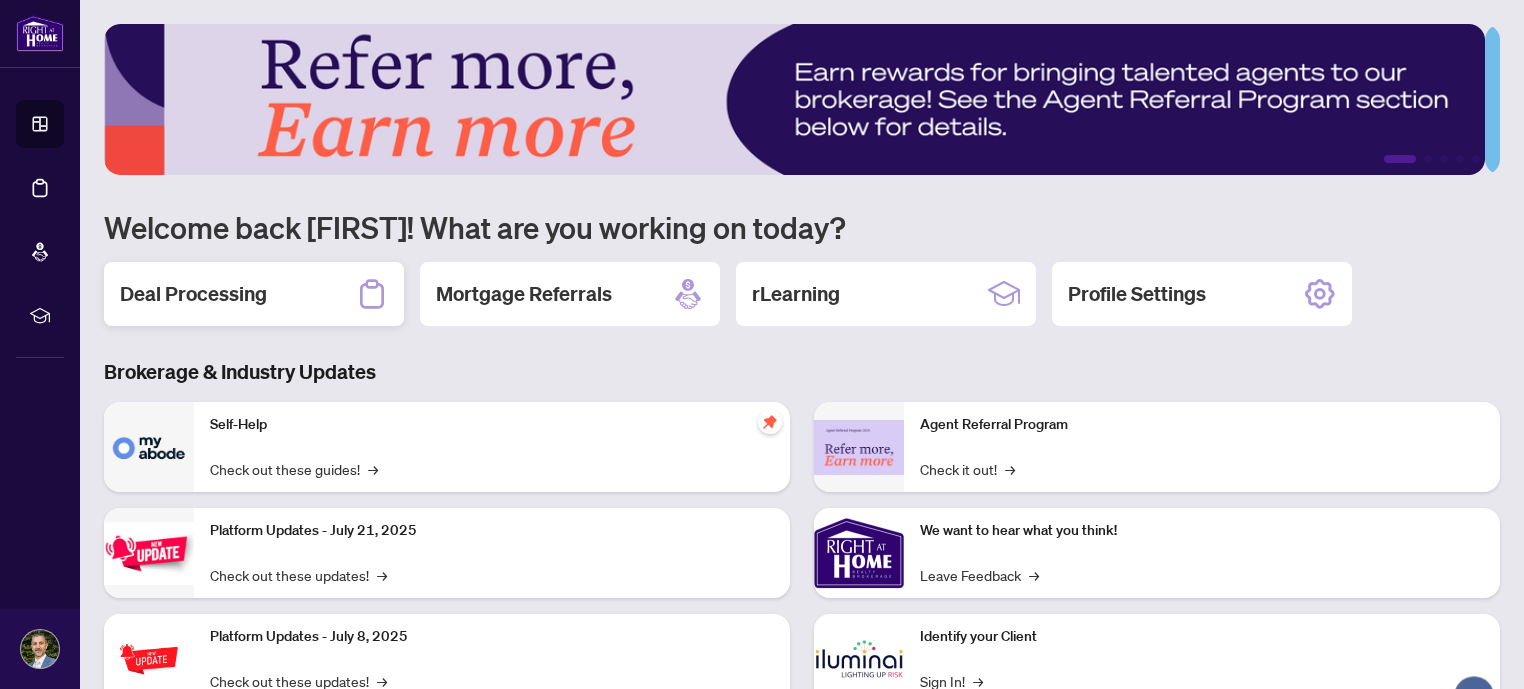 click on "Deal Processing" at bounding box center [254, 294] 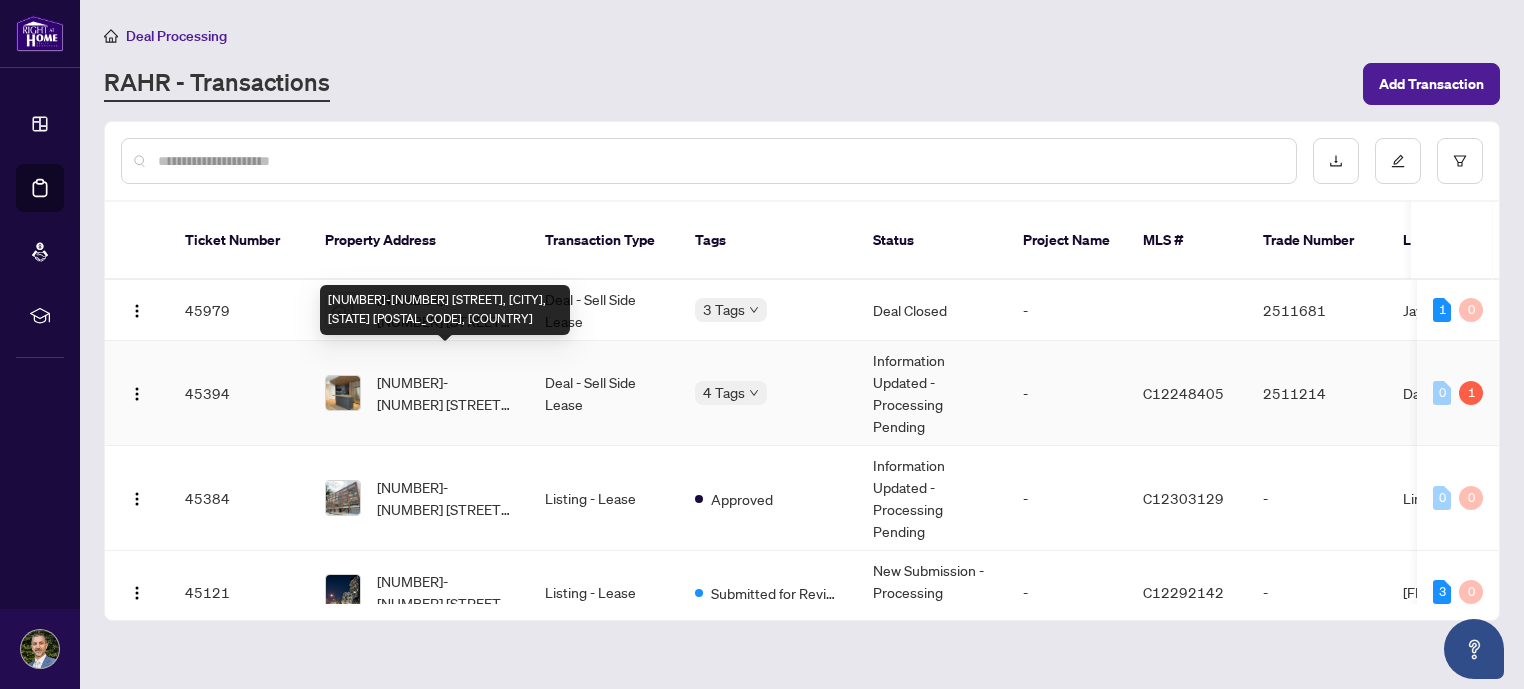 click on "[NUMBER]-[NUMBER] [STREET], [CITY], [STATE] [POSTAL_CODE], [COUNTRY]" at bounding box center (445, 393) 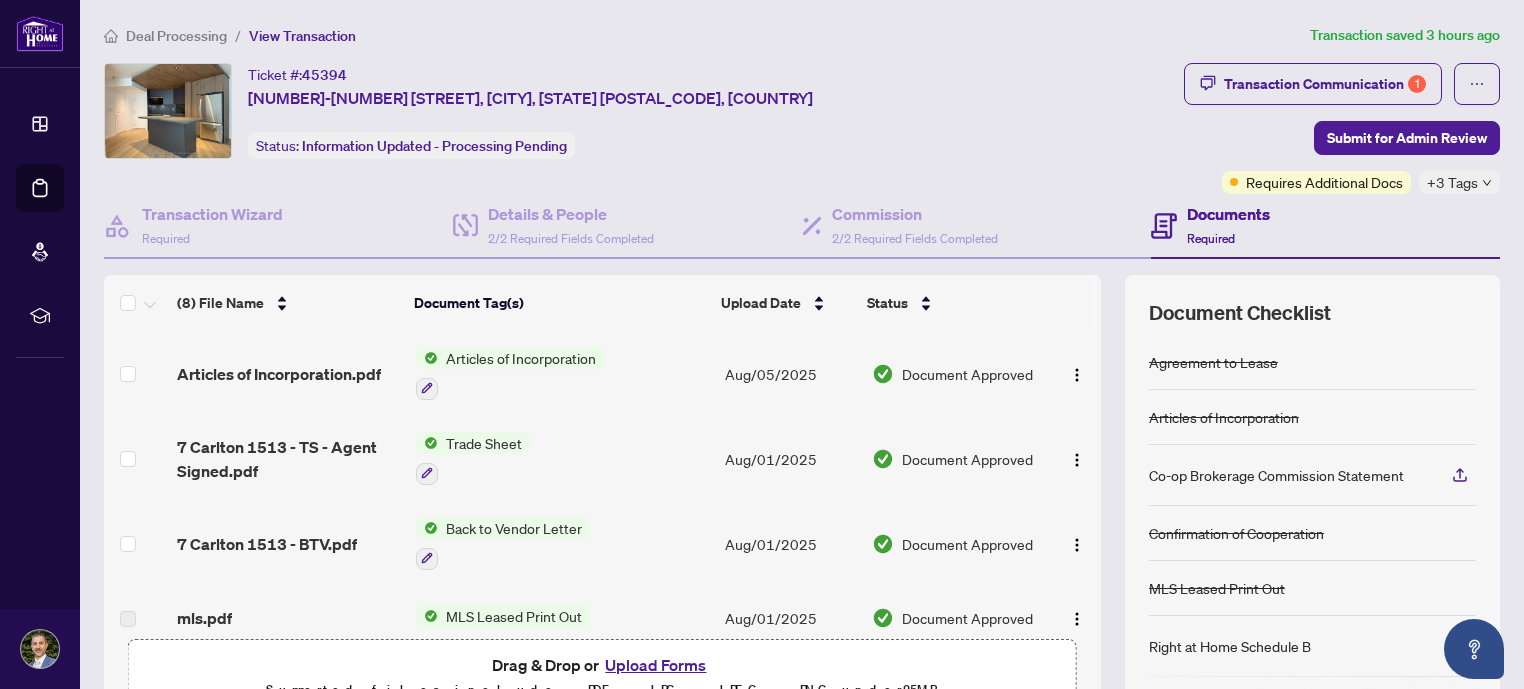 click on "Right at Home Schedule B" at bounding box center [1230, 646] 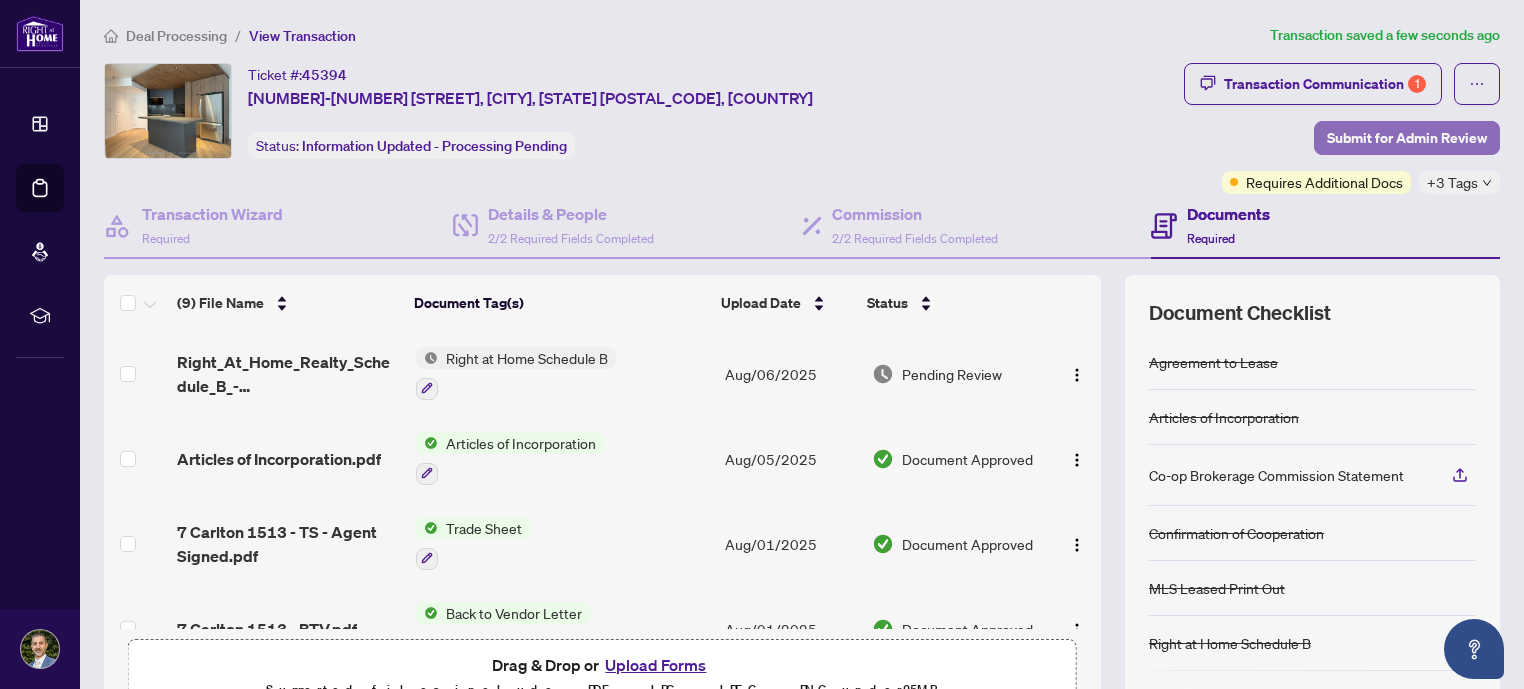 click on "Submit for Admin Review" at bounding box center (1407, 138) 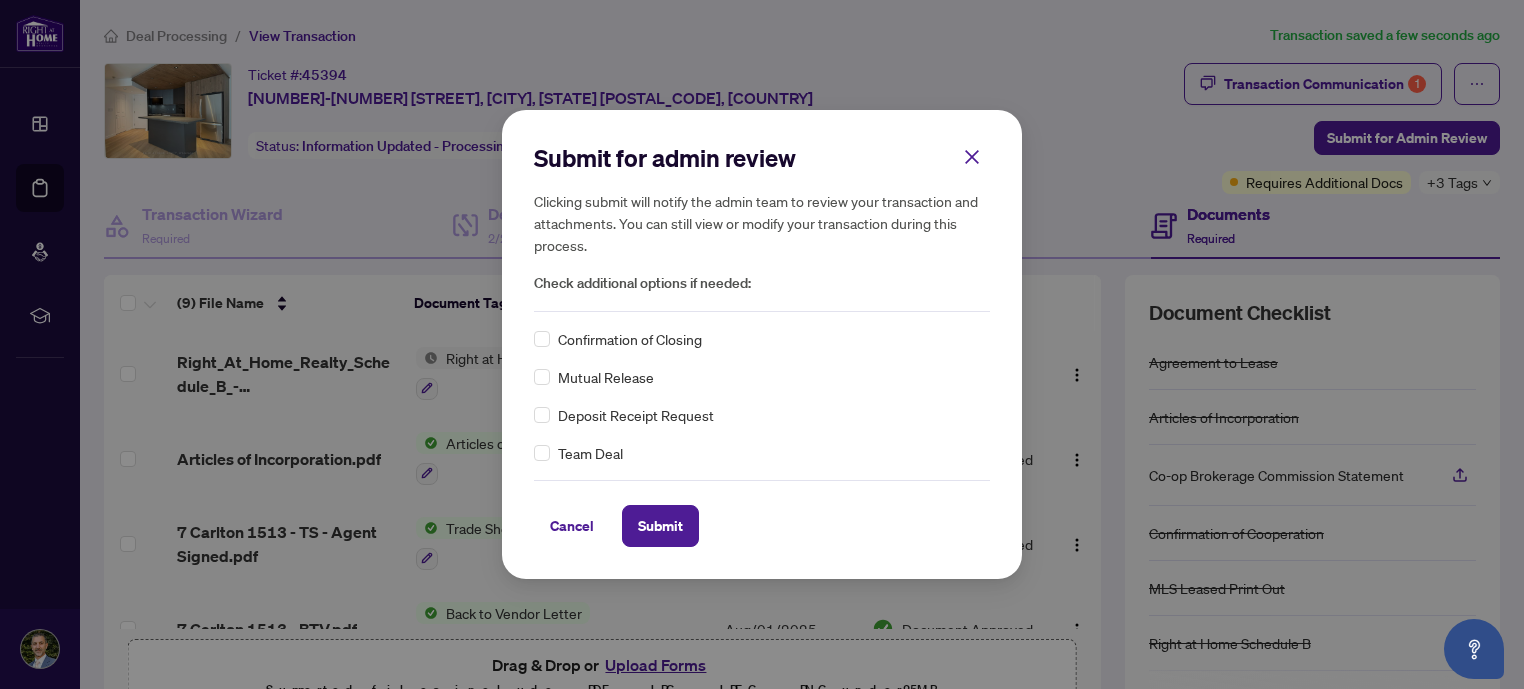click on "Confirmation of Closing" at bounding box center (630, 339) 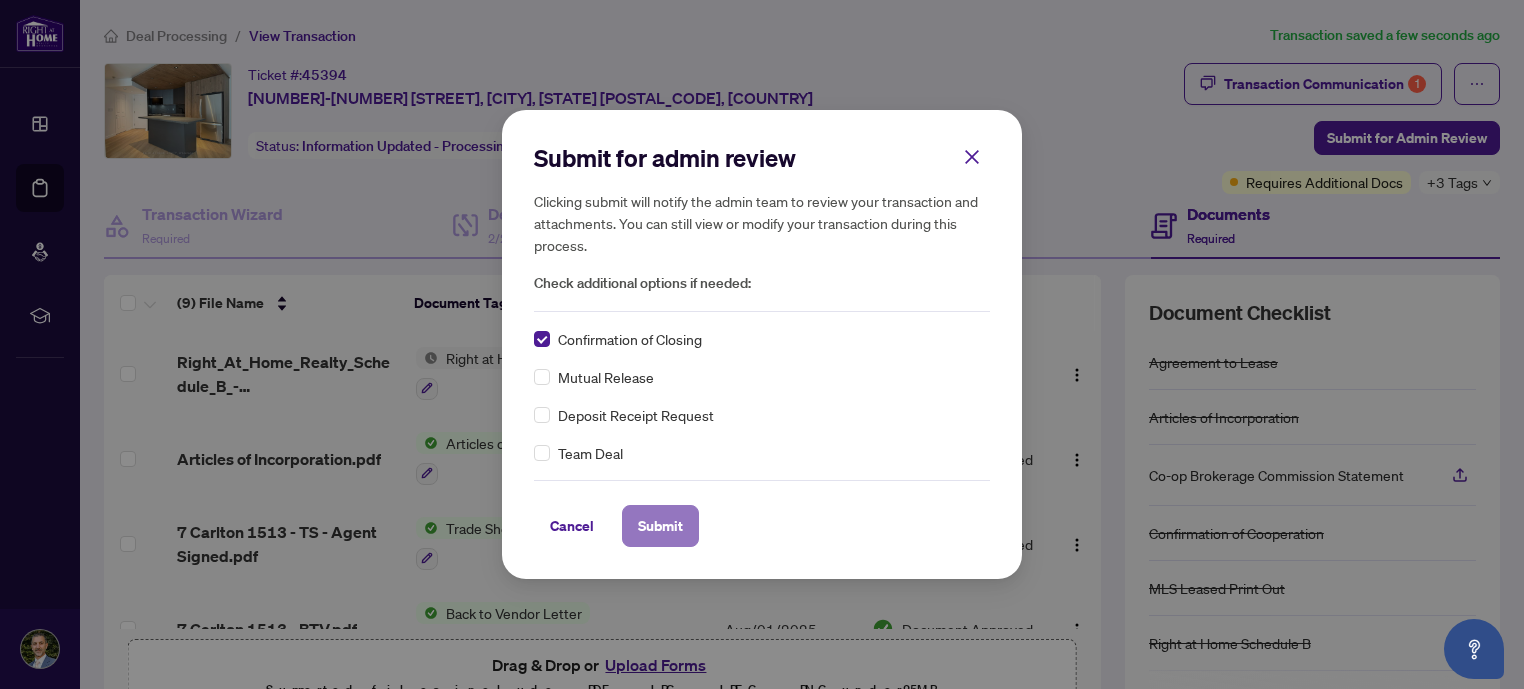 click on "Submit" at bounding box center [660, 526] 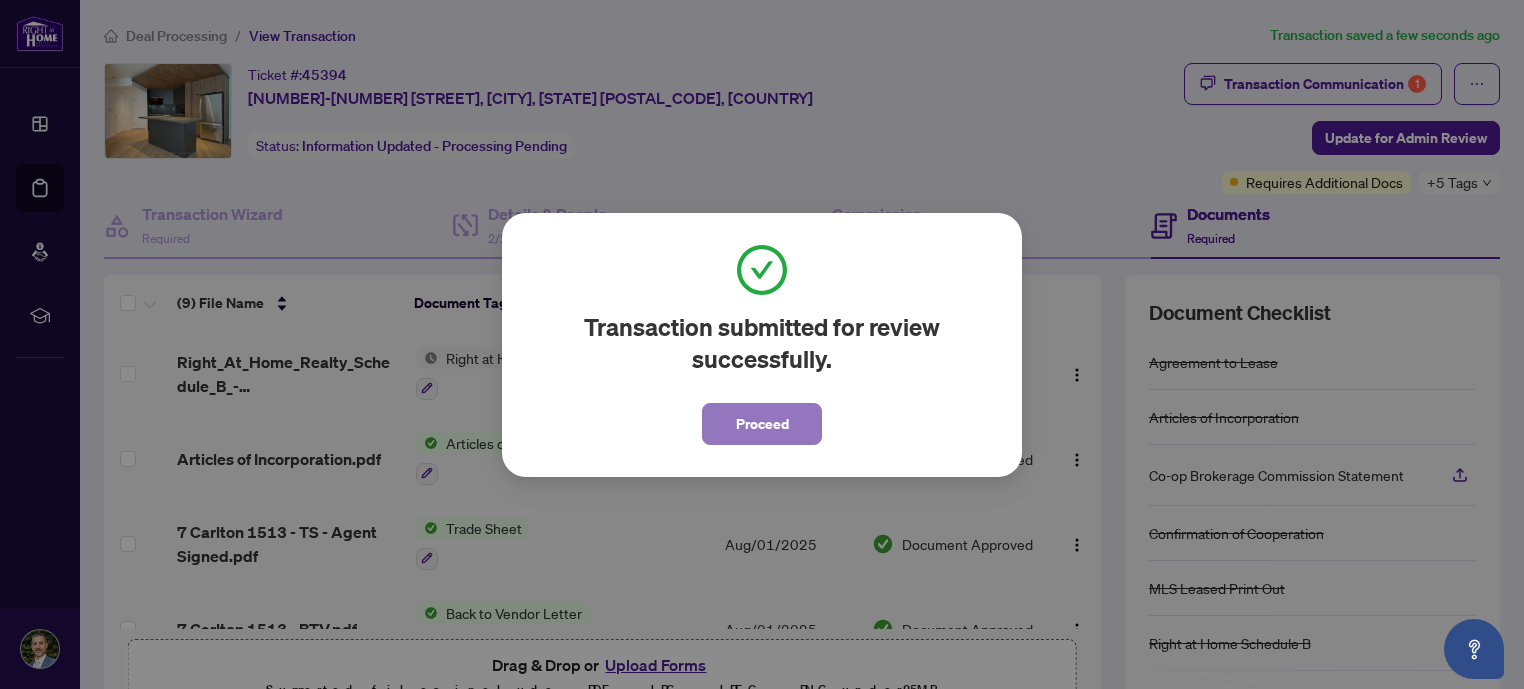 click on "Proceed" at bounding box center [762, 424] 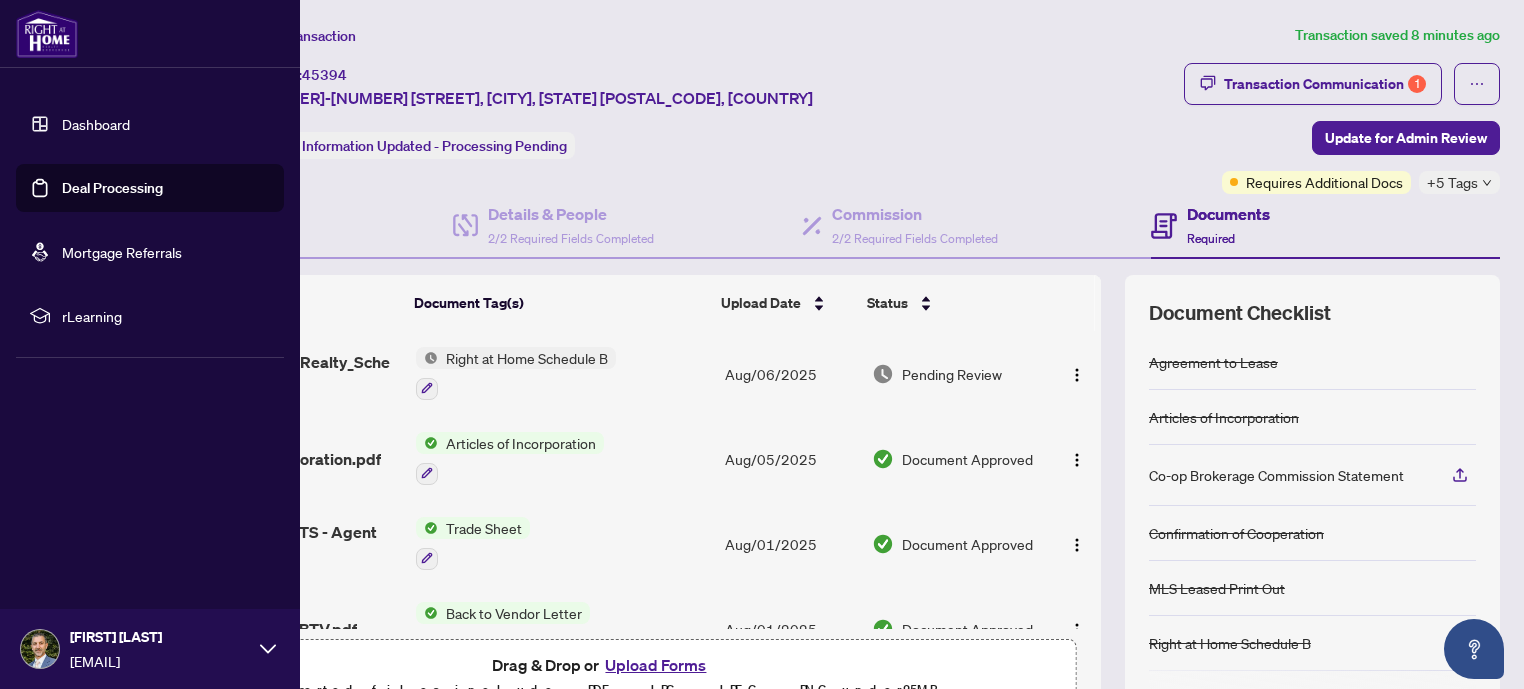 click on "Dashboard" at bounding box center (96, 124) 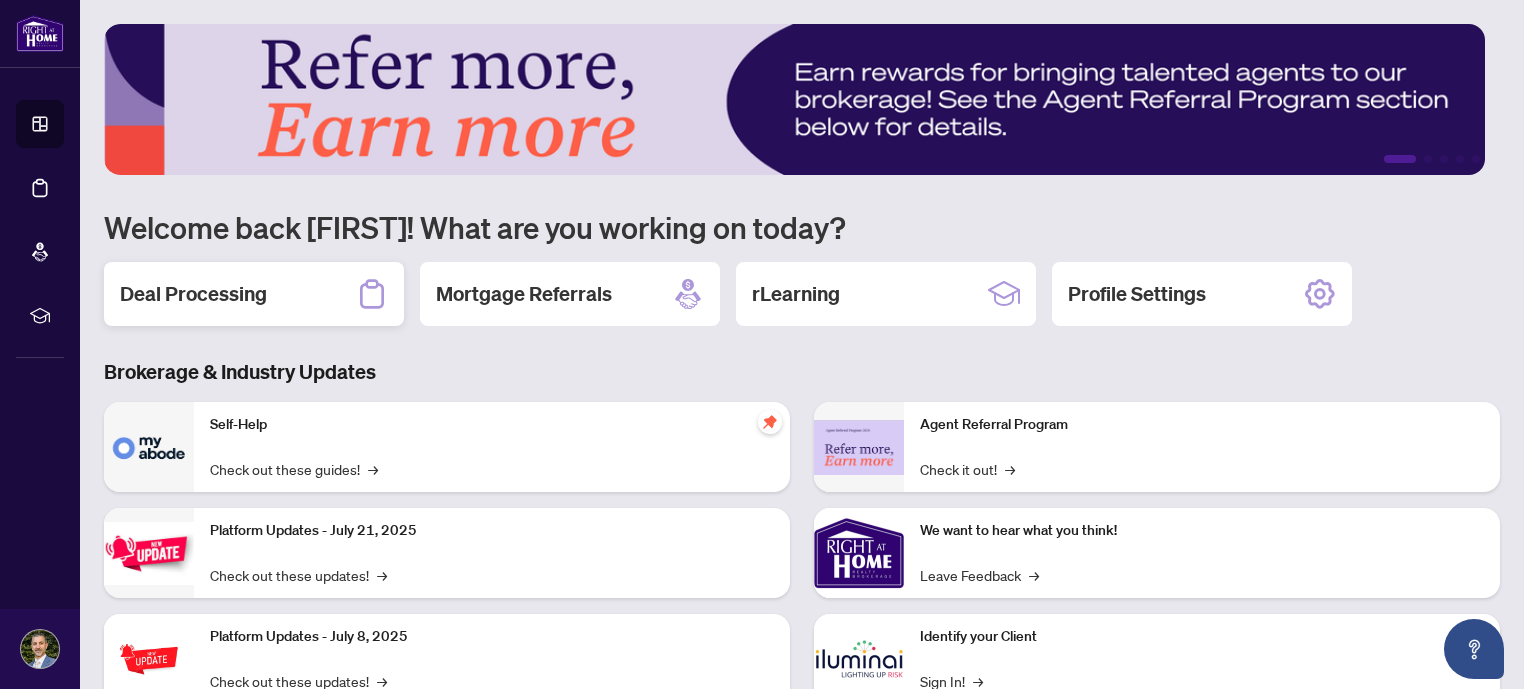click on "Deal Processing" at bounding box center (254, 294) 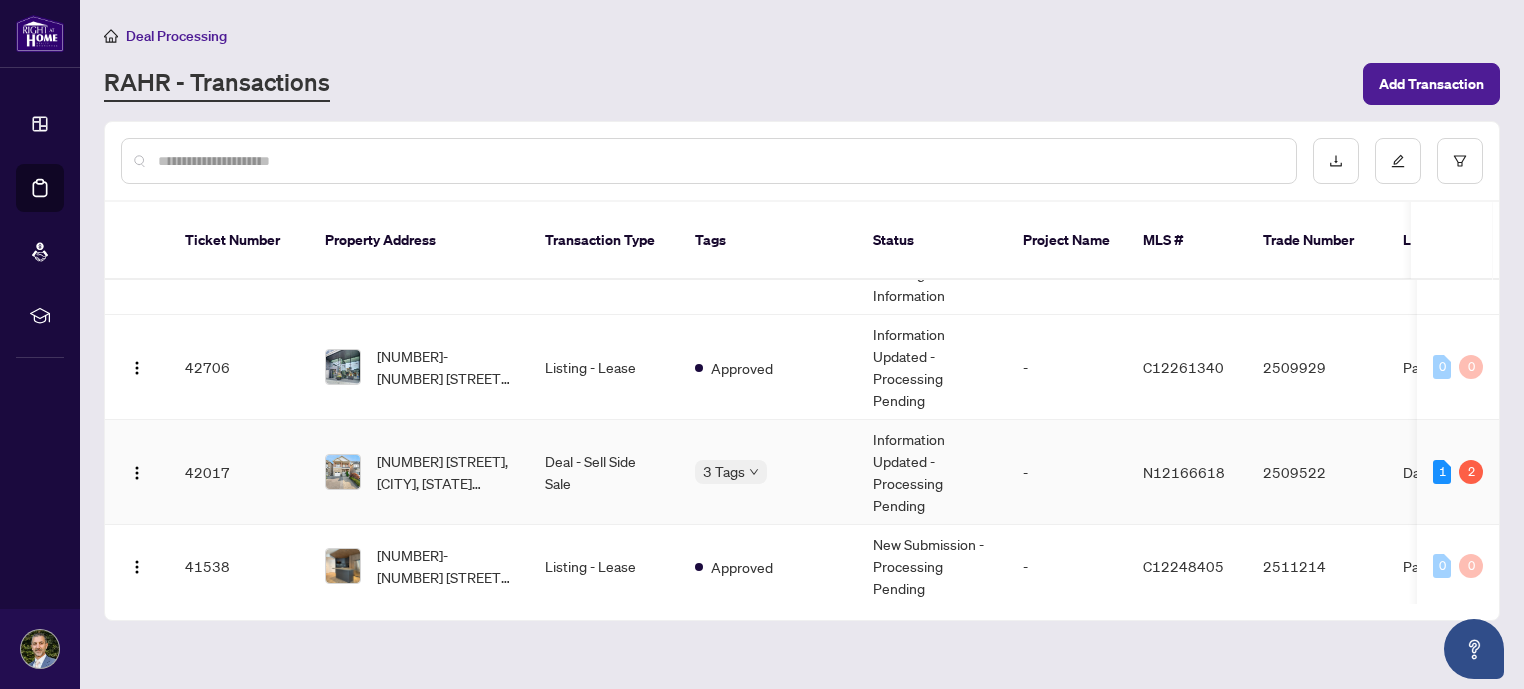 scroll, scrollTop: 627, scrollLeft: 0, axis: vertical 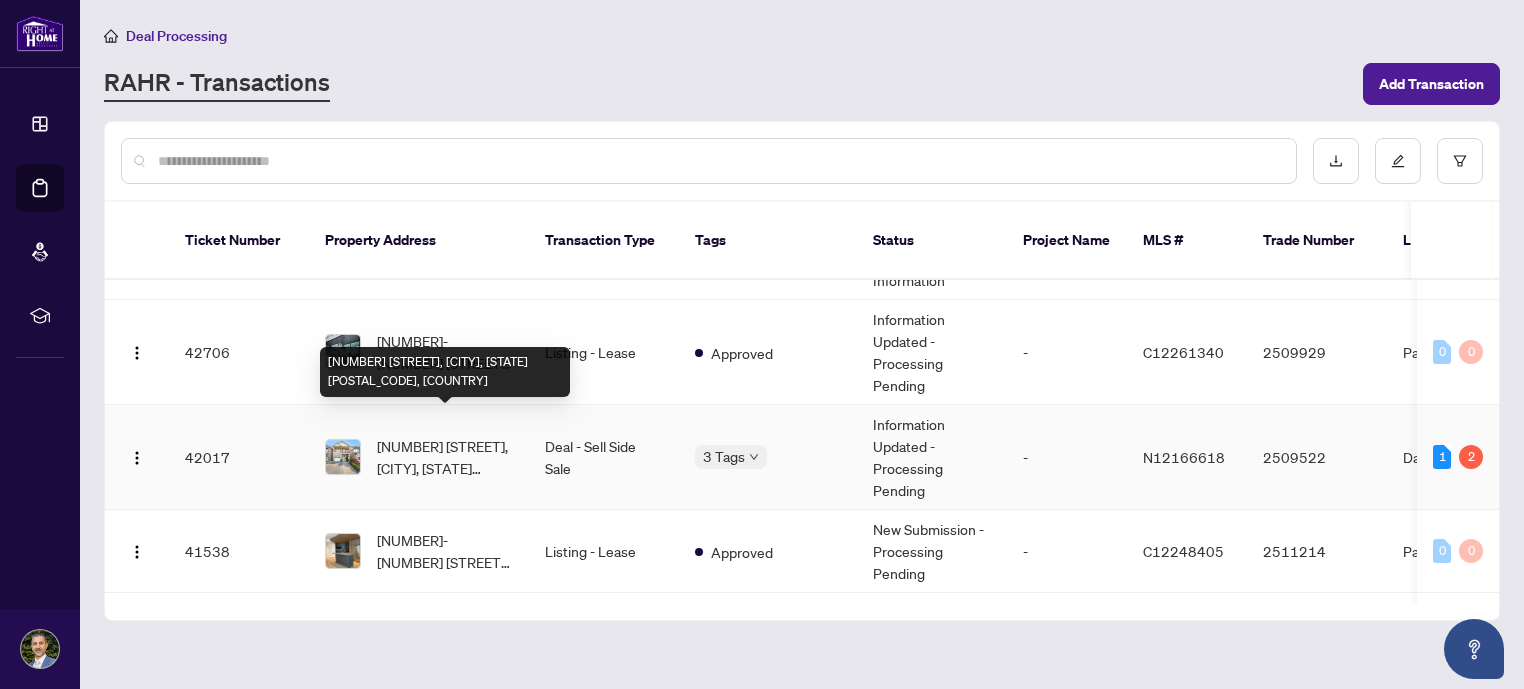click on "[NUMBER] [STREET], [CITY], [STATE] [POSTAL_CODE], [COUNTRY]" at bounding box center [445, 457] 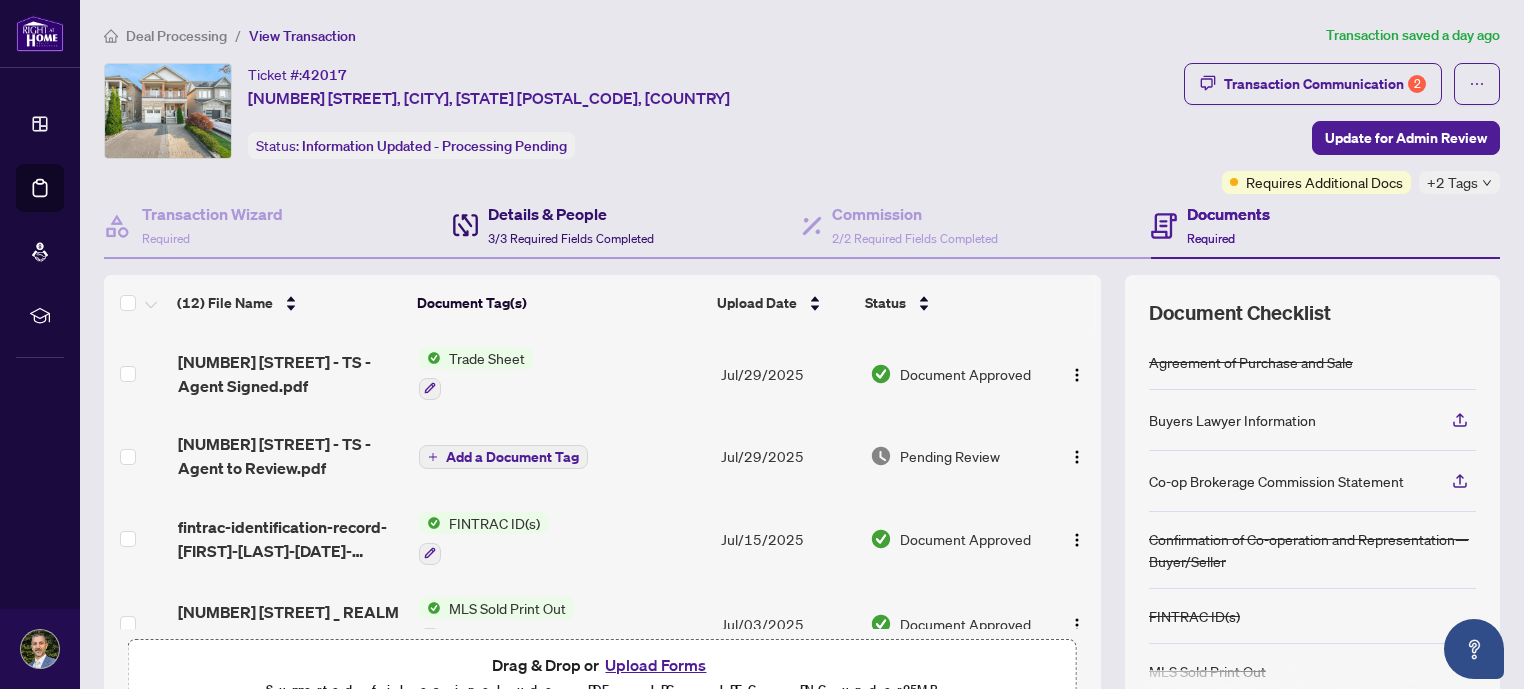 click on "Details & People" at bounding box center (571, 214) 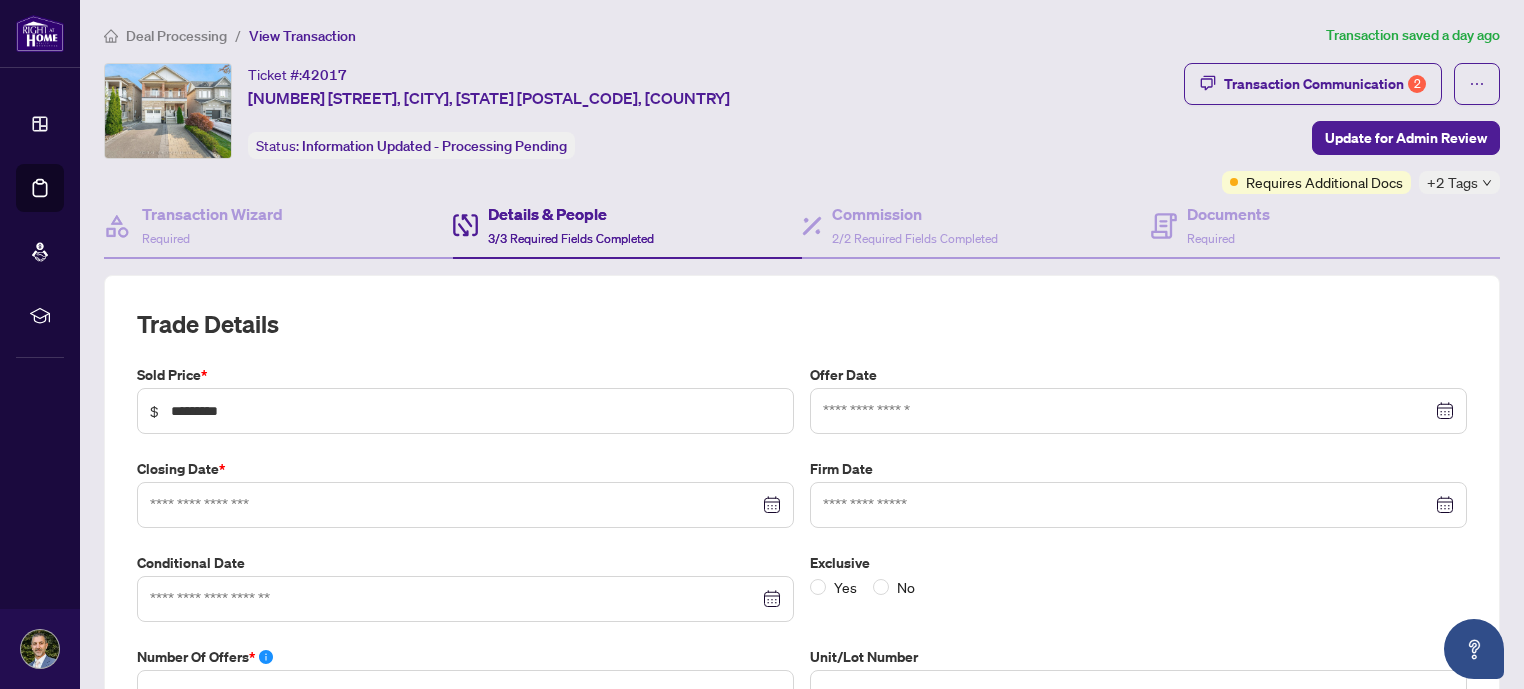 type on "**********" 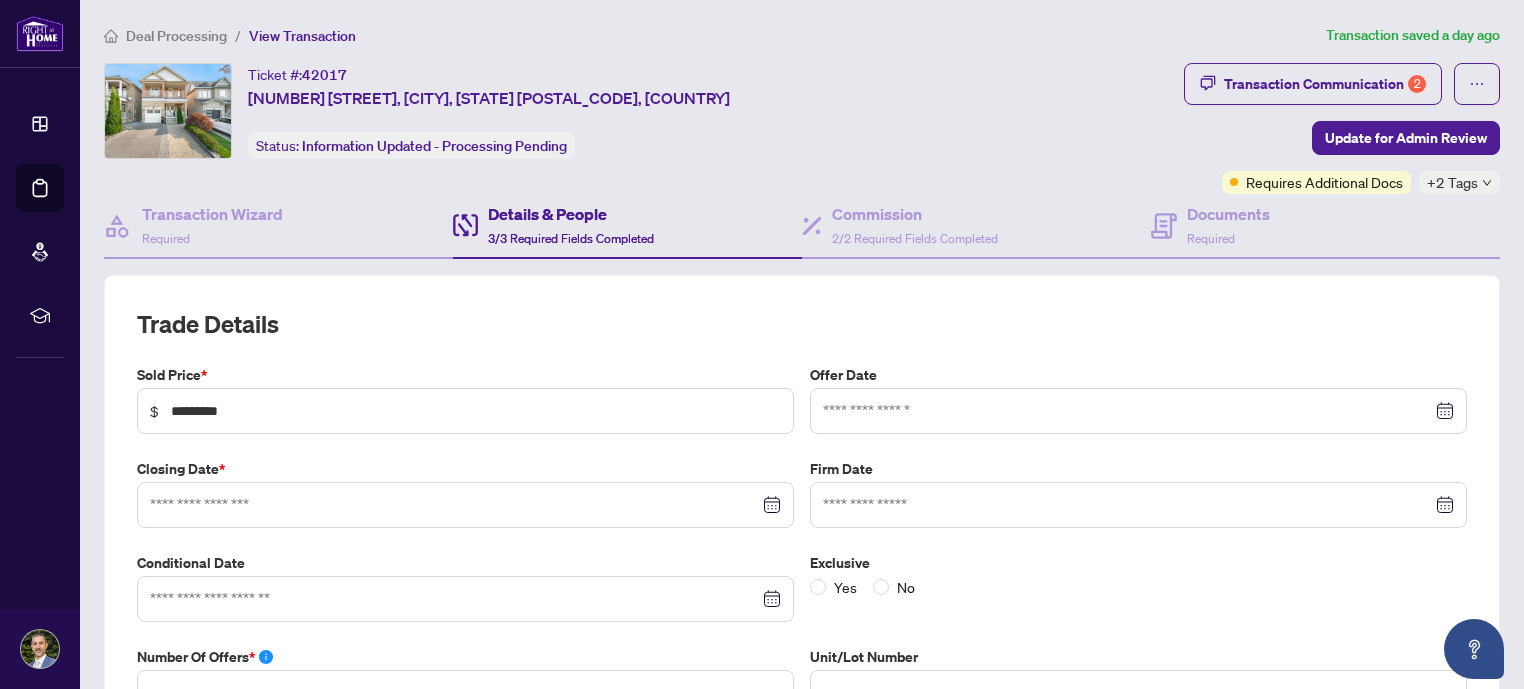 type on "**********" 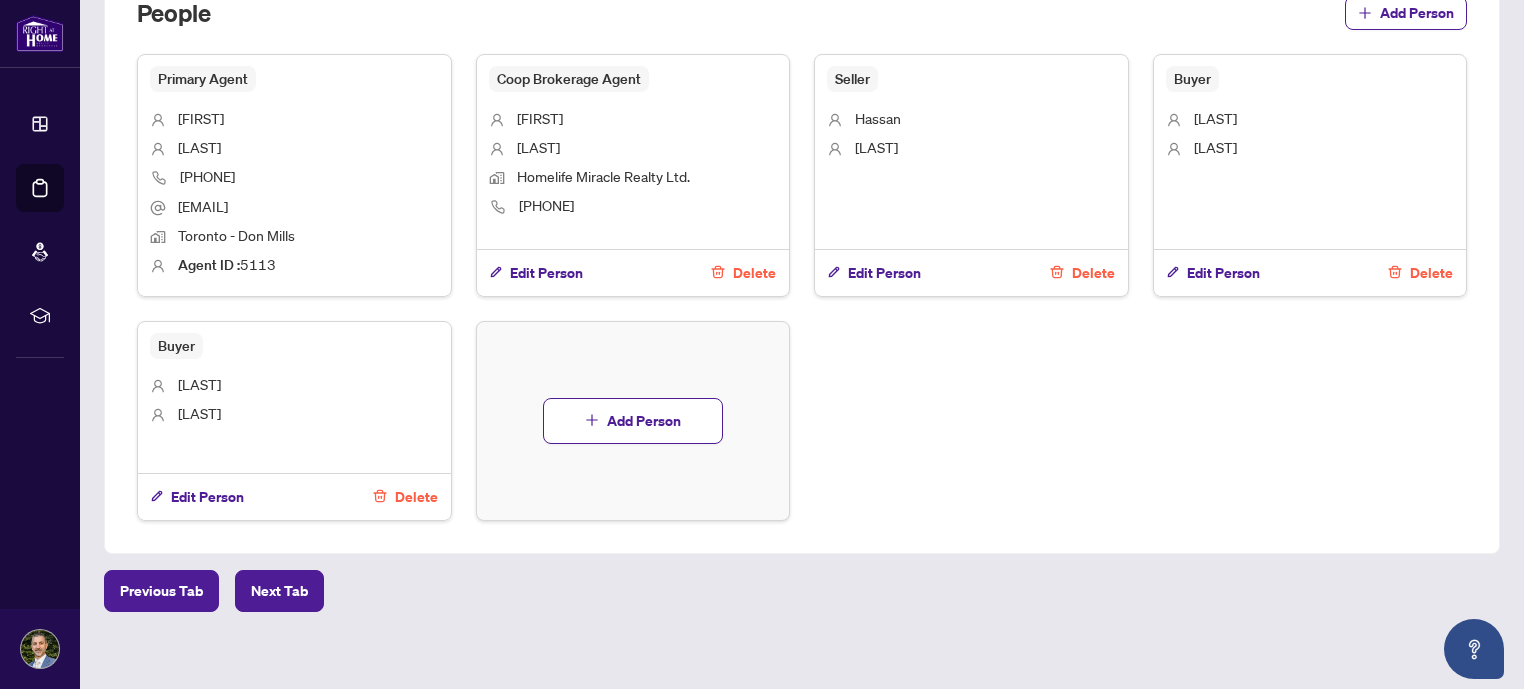scroll, scrollTop: 1330, scrollLeft: 0, axis: vertical 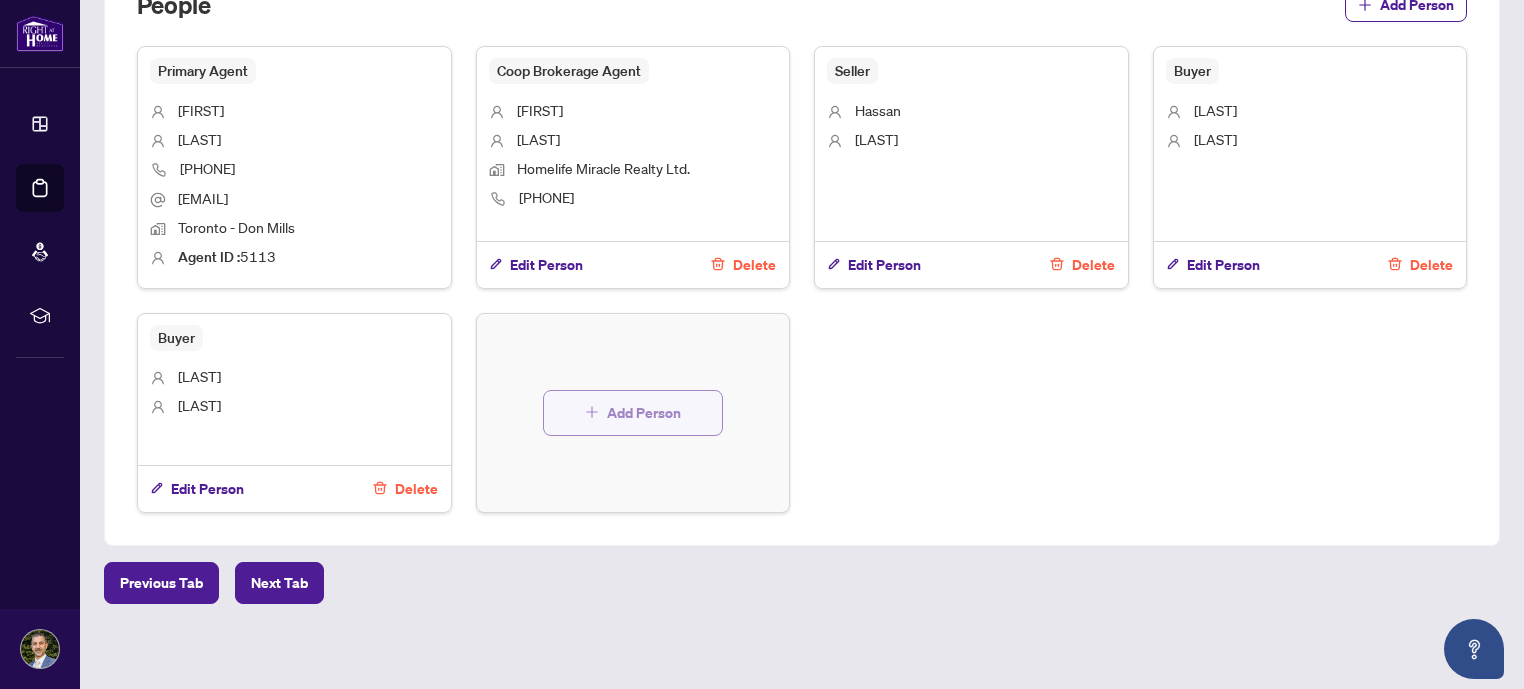 click on "Add Person" at bounding box center (644, 413) 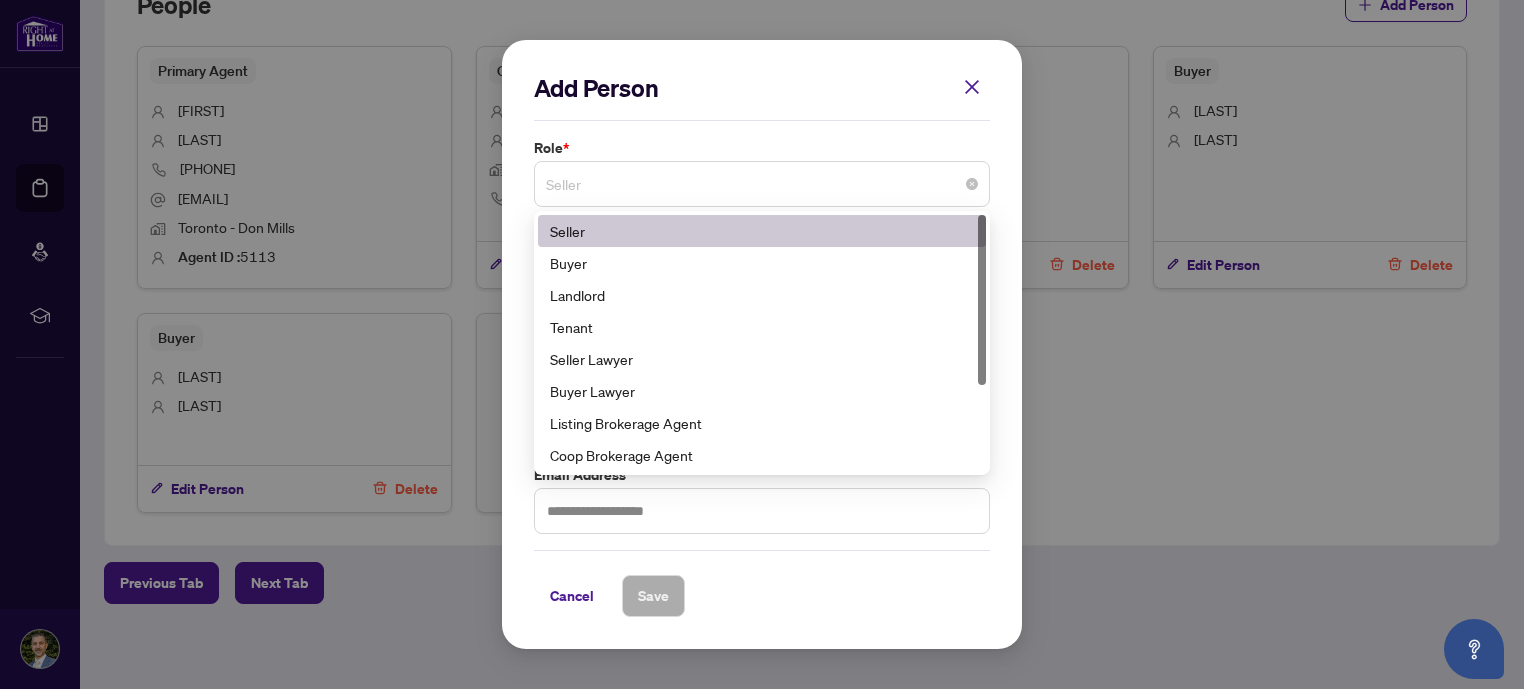 click on "Seller" at bounding box center (762, 184) 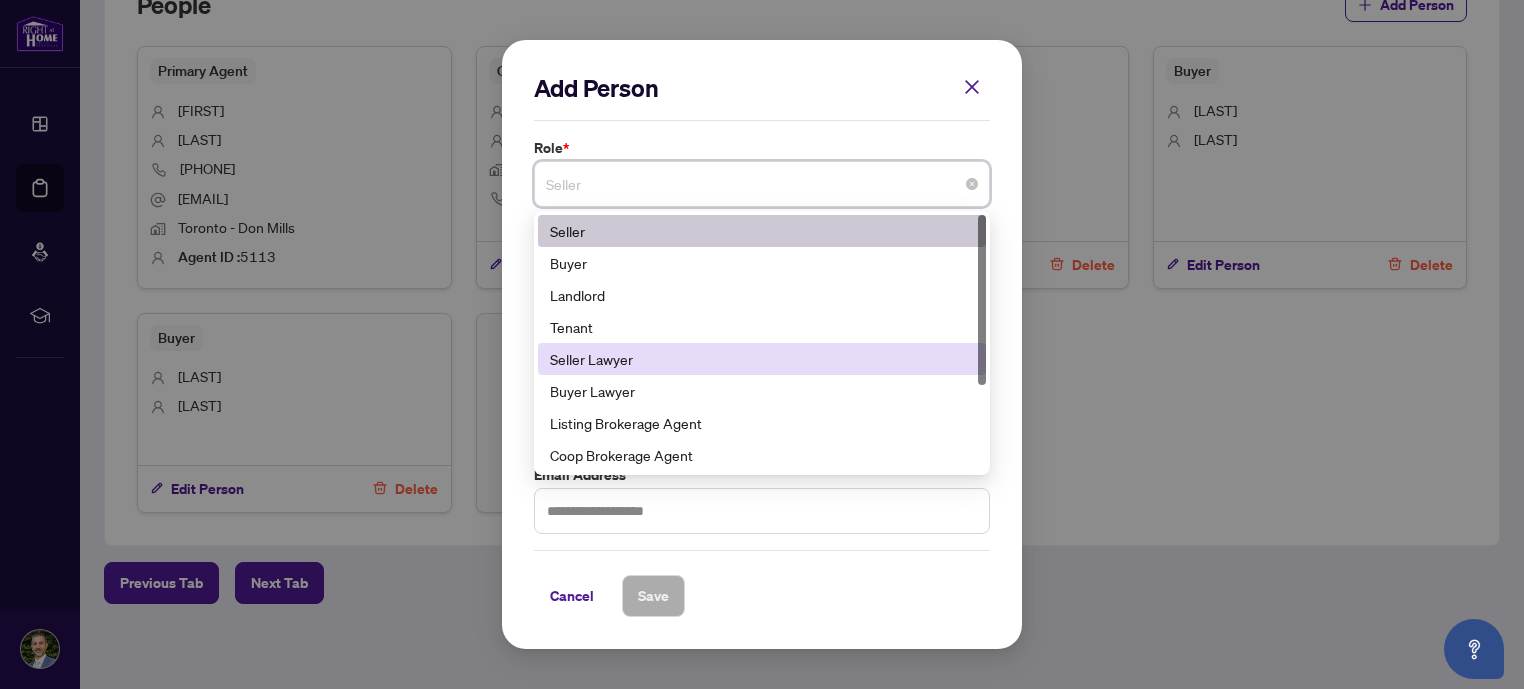 click on "Seller Lawyer" at bounding box center (762, 359) 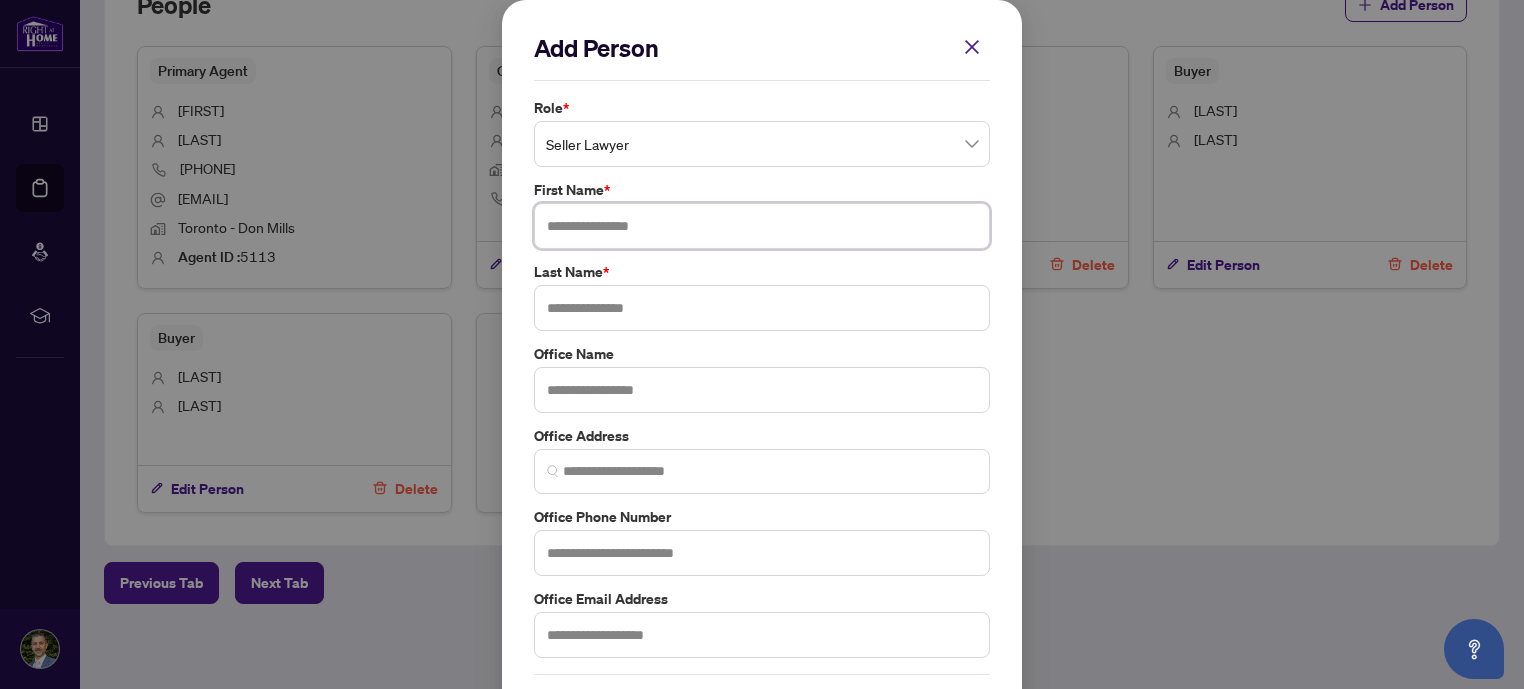 click at bounding box center [762, 226] 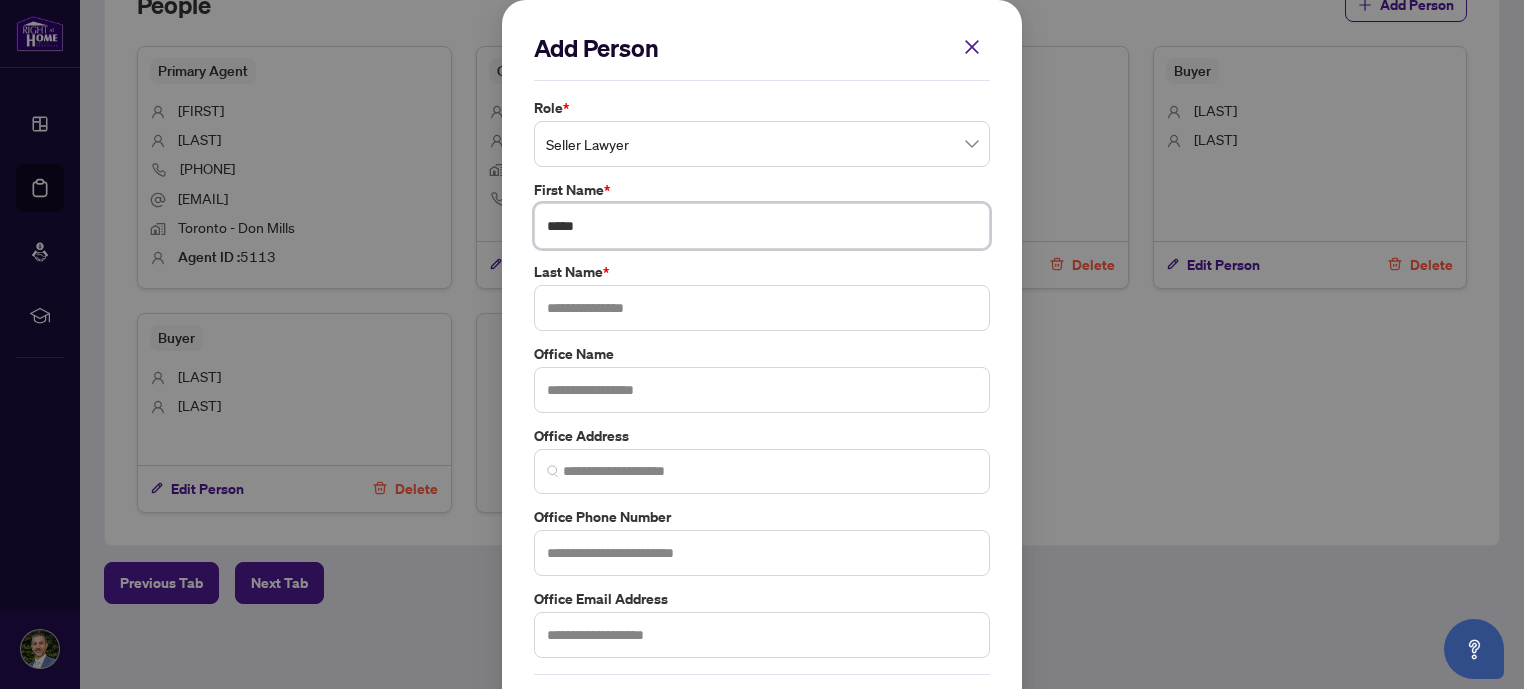 type on "*****" 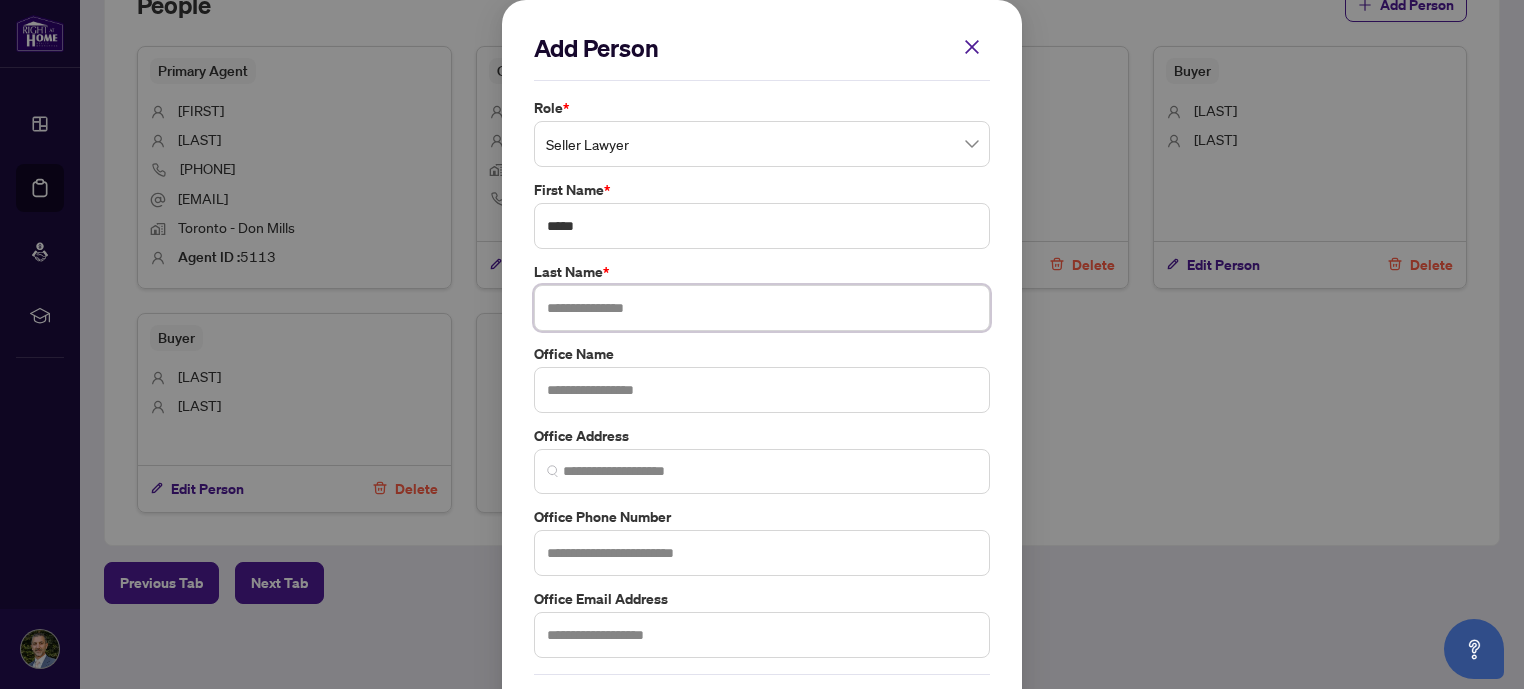 click at bounding box center (762, 308) 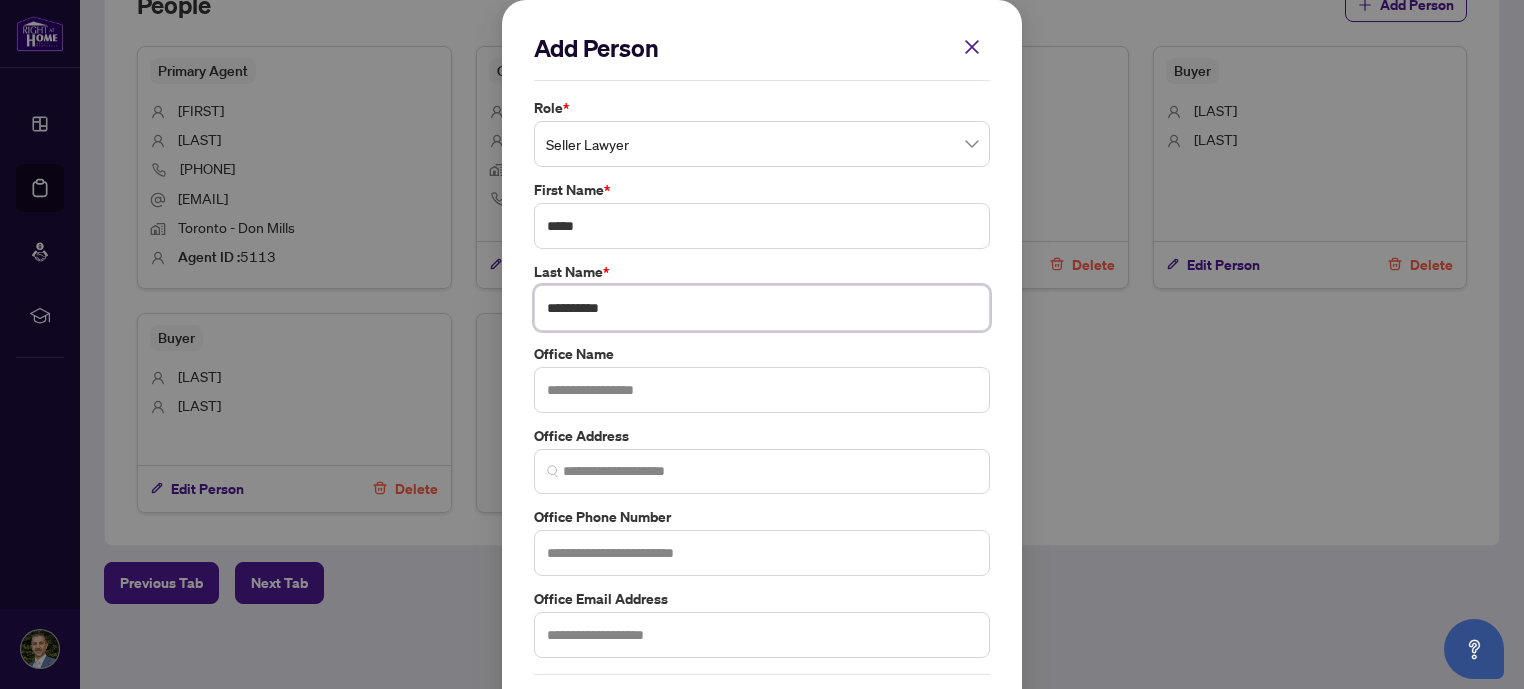type on "**********" 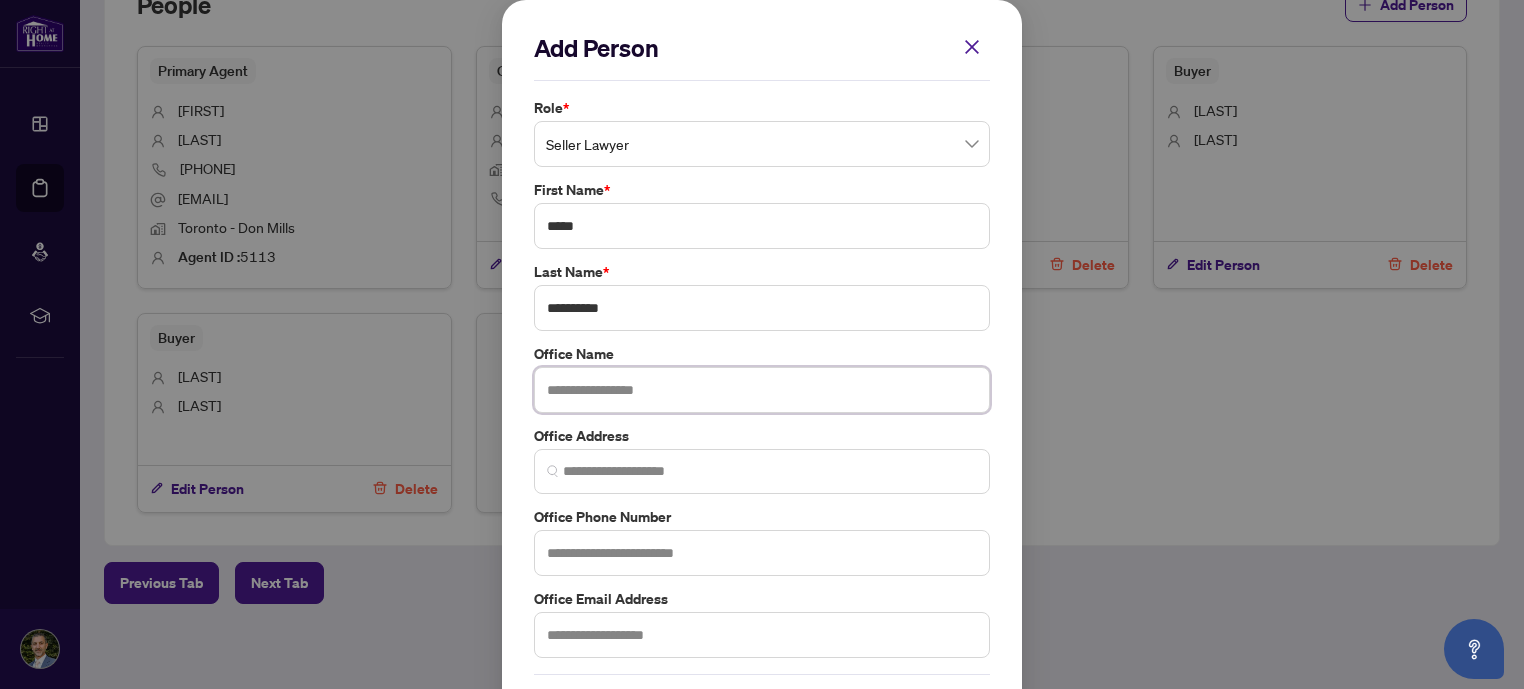 click at bounding box center [762, 390] 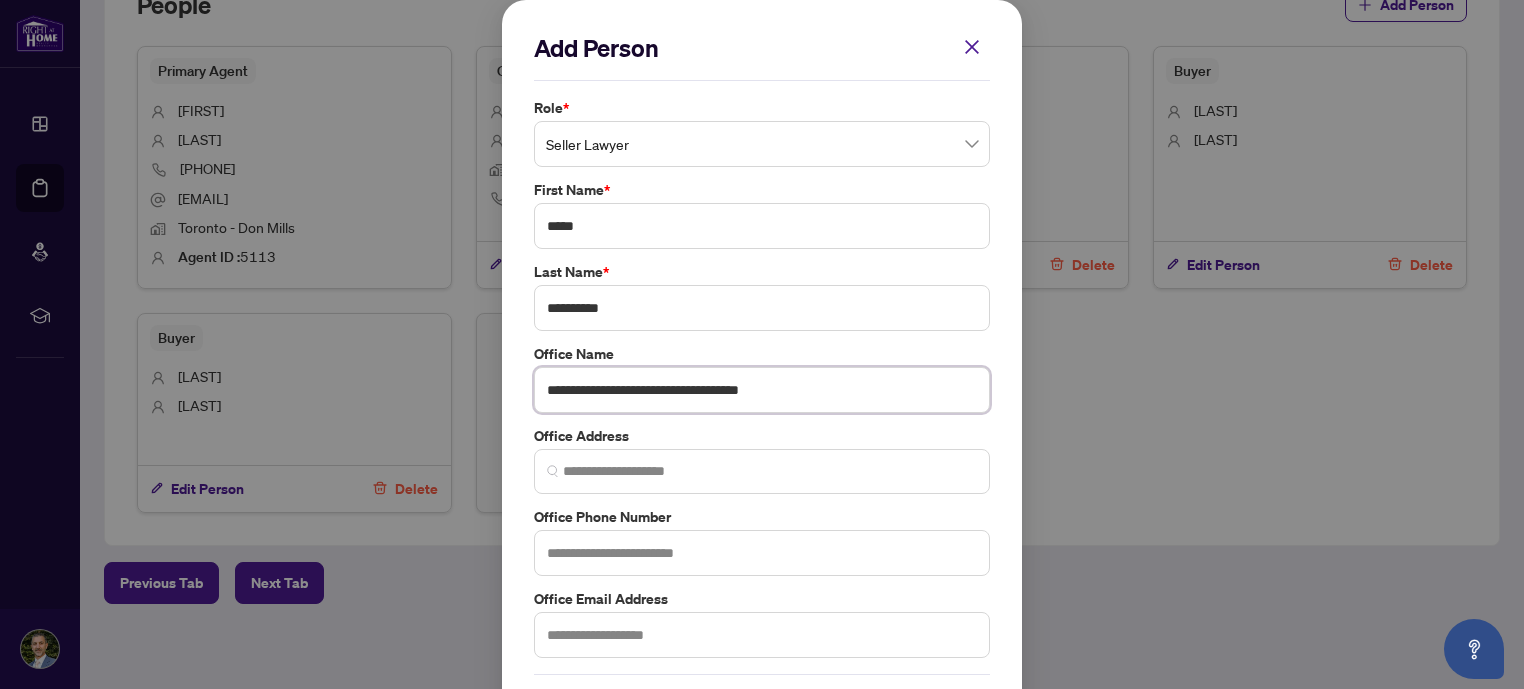 type on "**********" 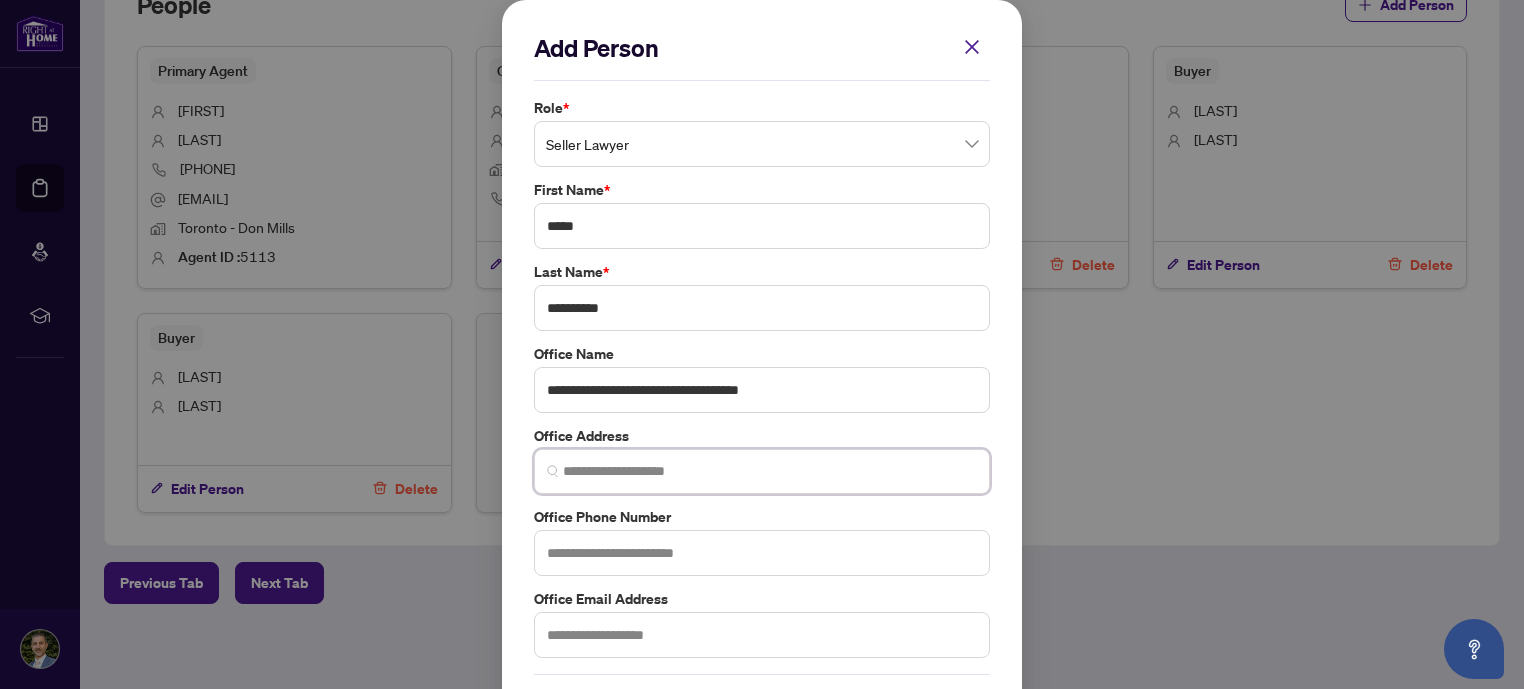click at bounding box center [770, 471] 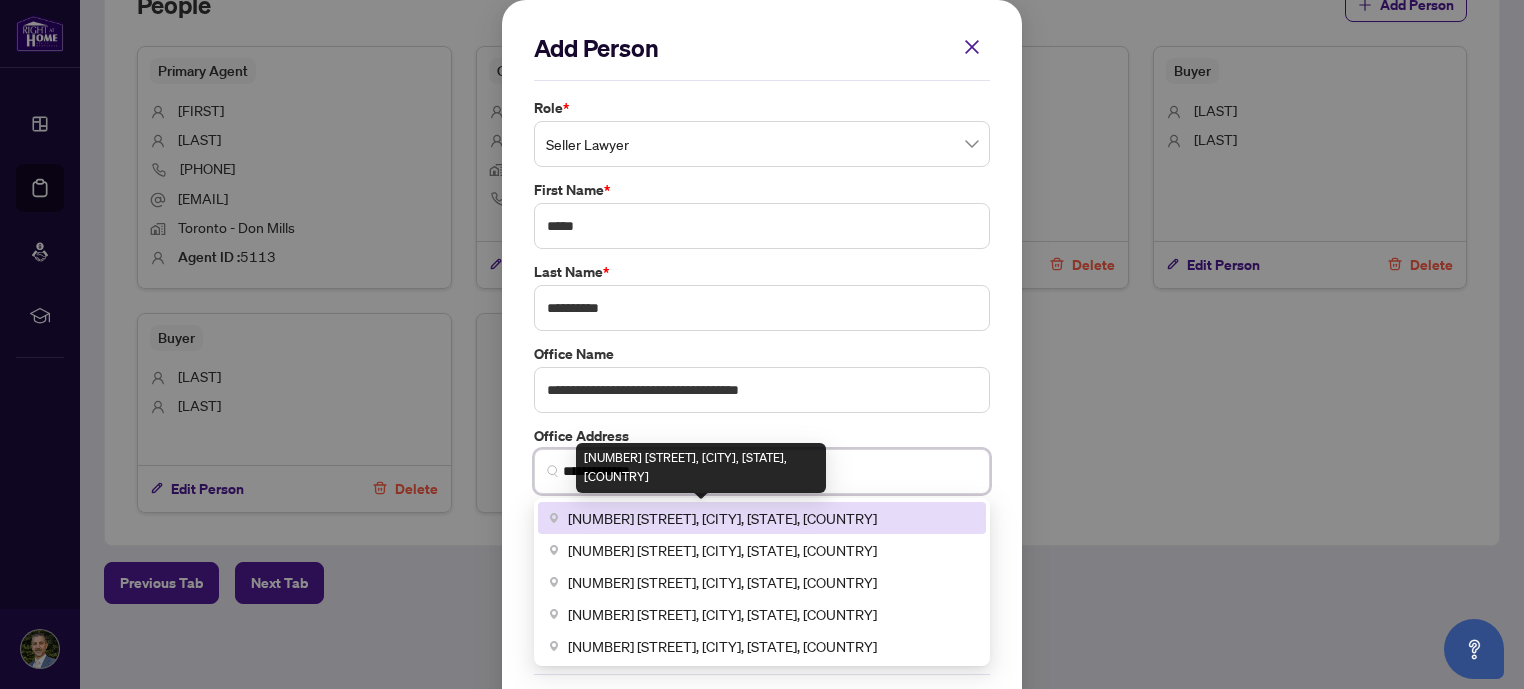 click on "[NUMBER] [STREET], [CITY], [STATE], [COUNTRY]" at bounding box center [722, 518] 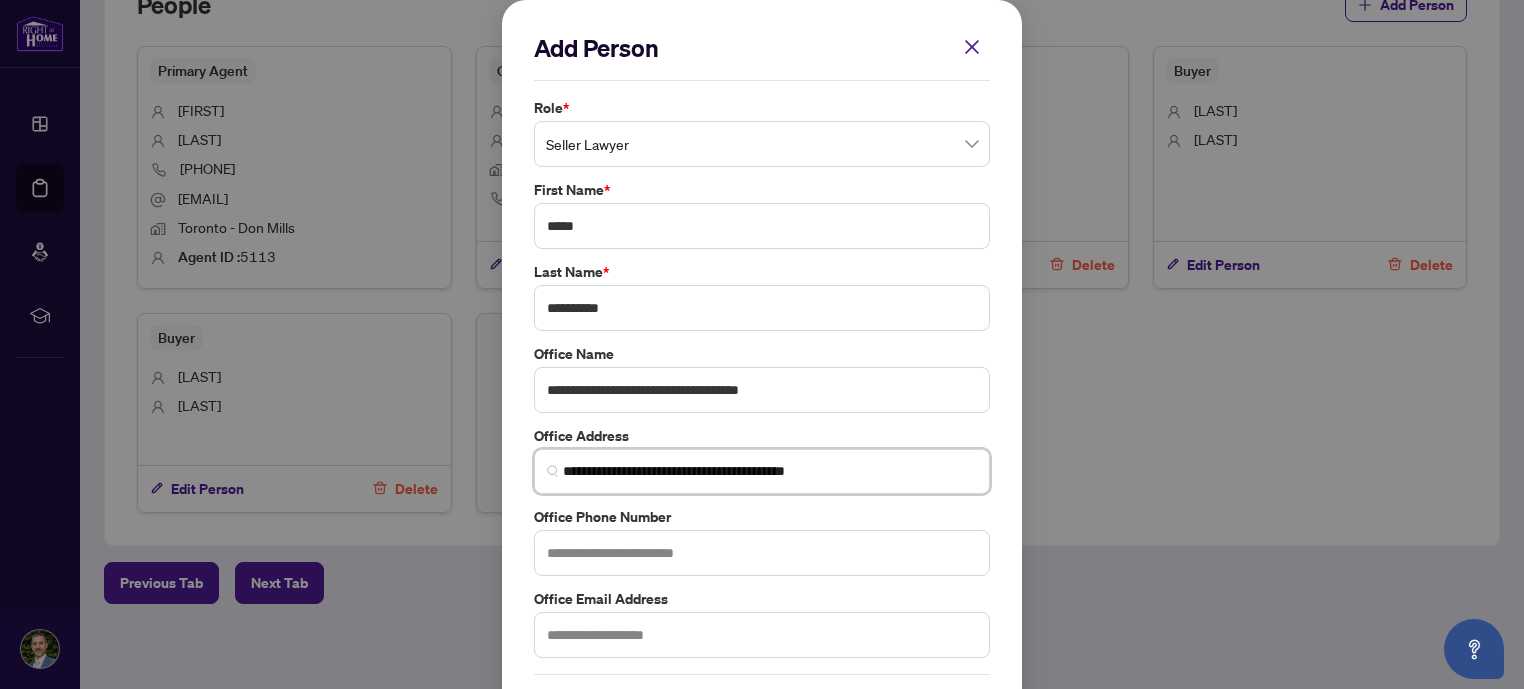 type on "**********" 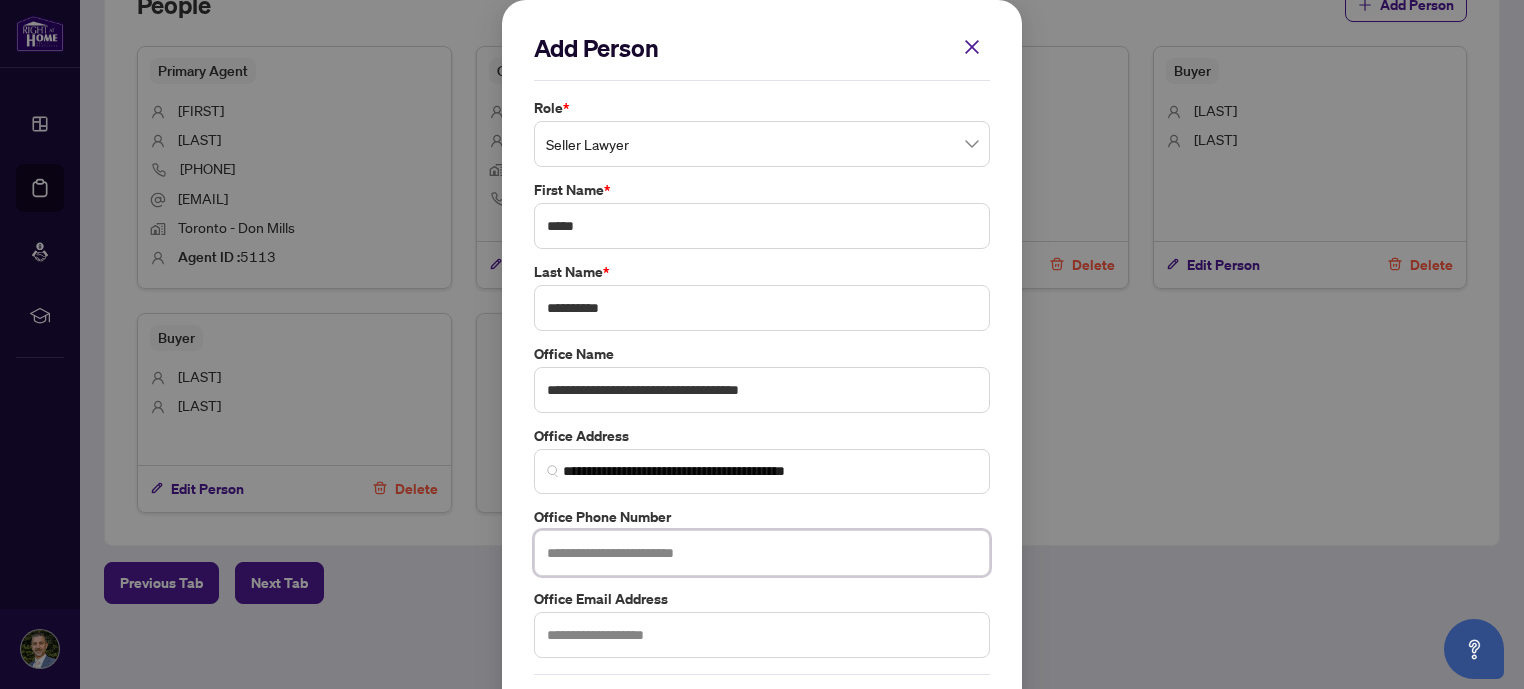 click at bounding box center (762, 553) 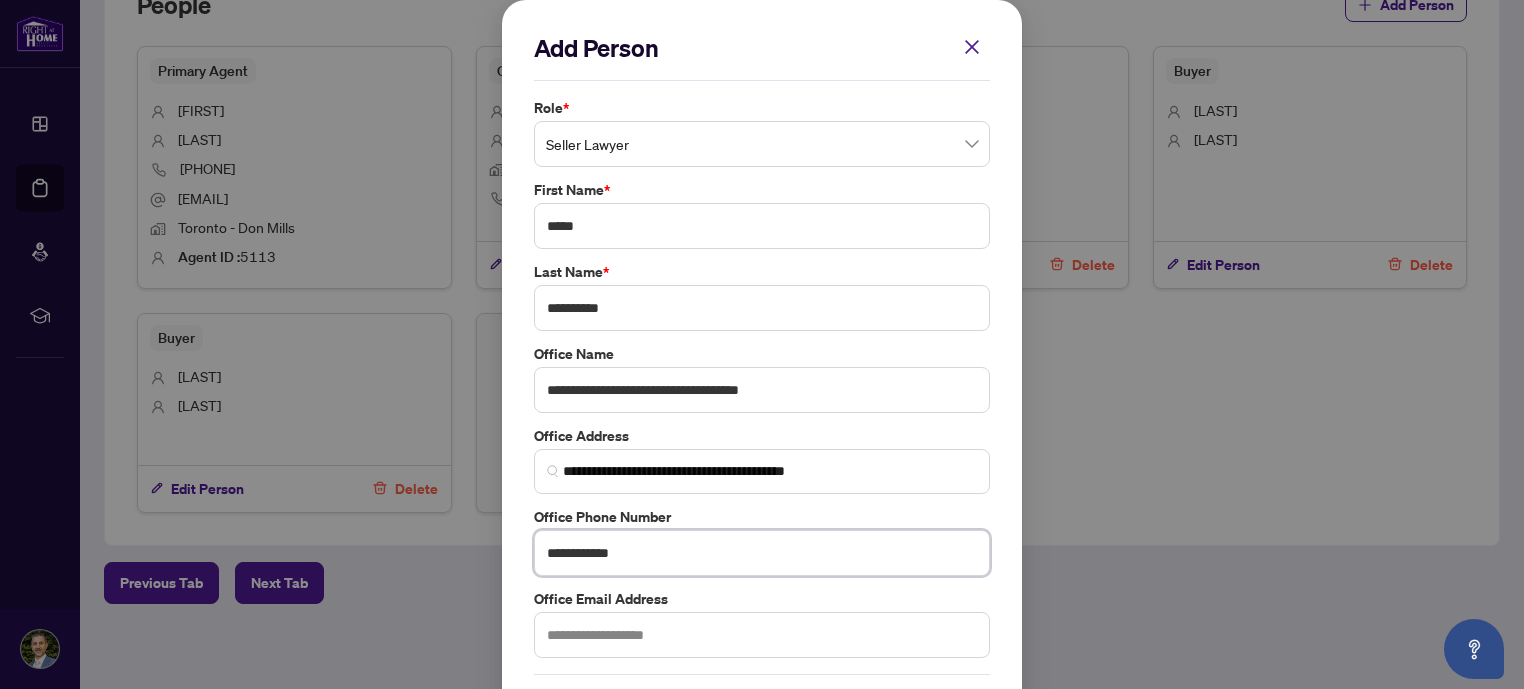 type on "**********" 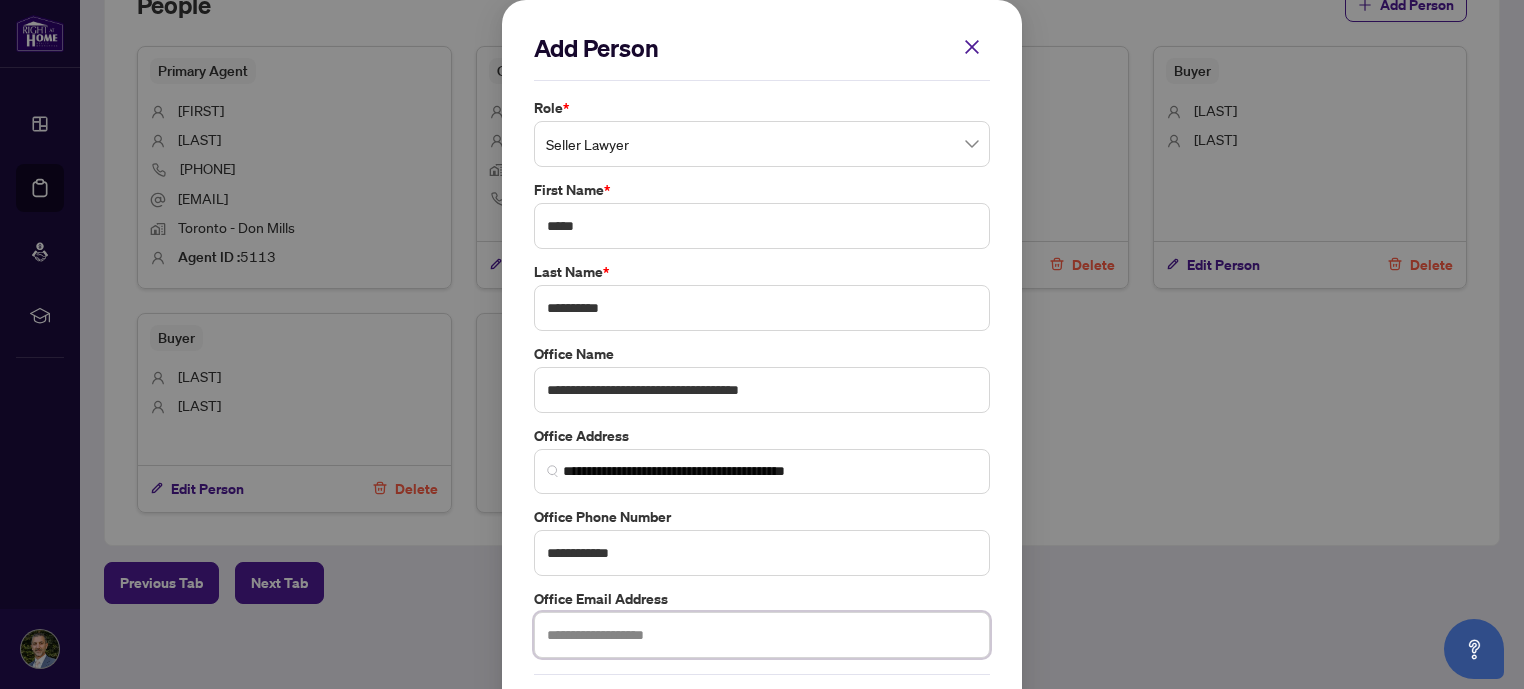 click at bounding box center (762, 635) 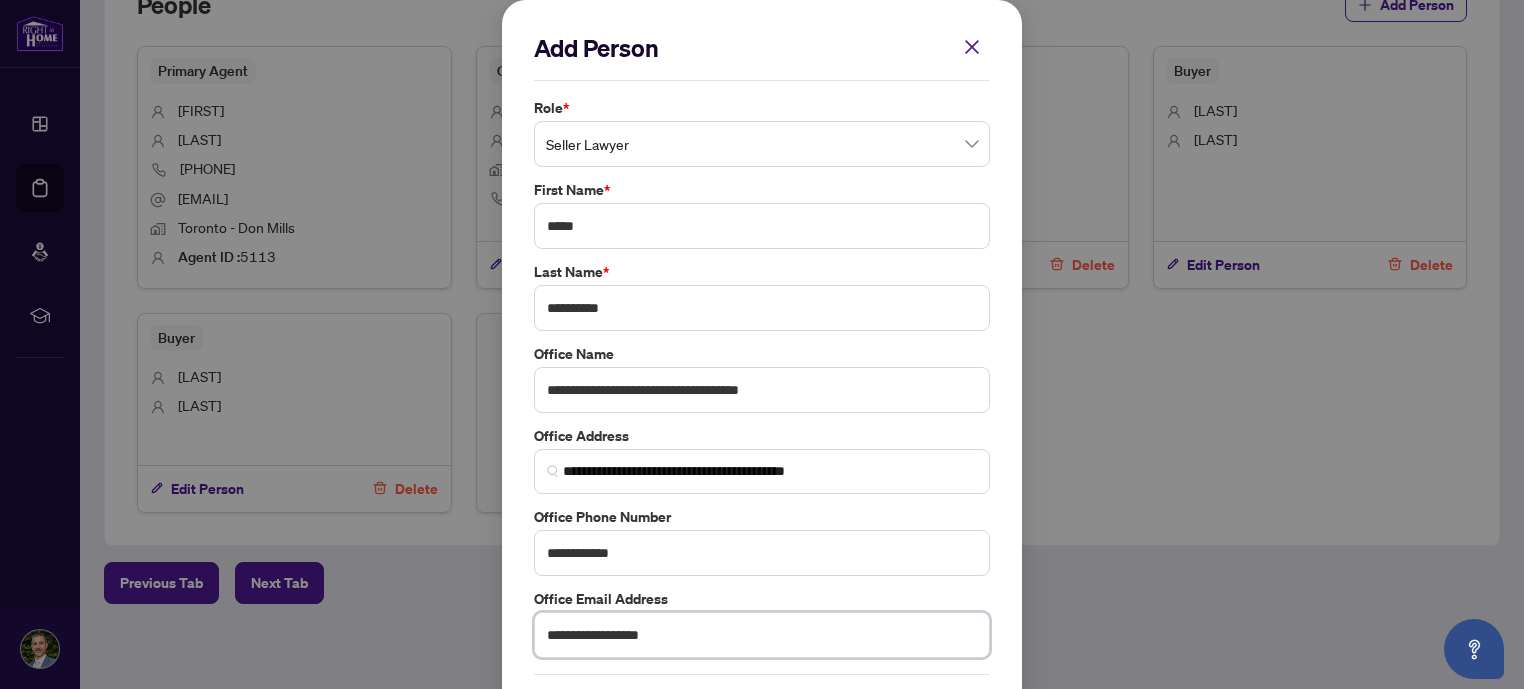 scroll, scrollTop: 80, scrollLeft: 0, axis: vertical 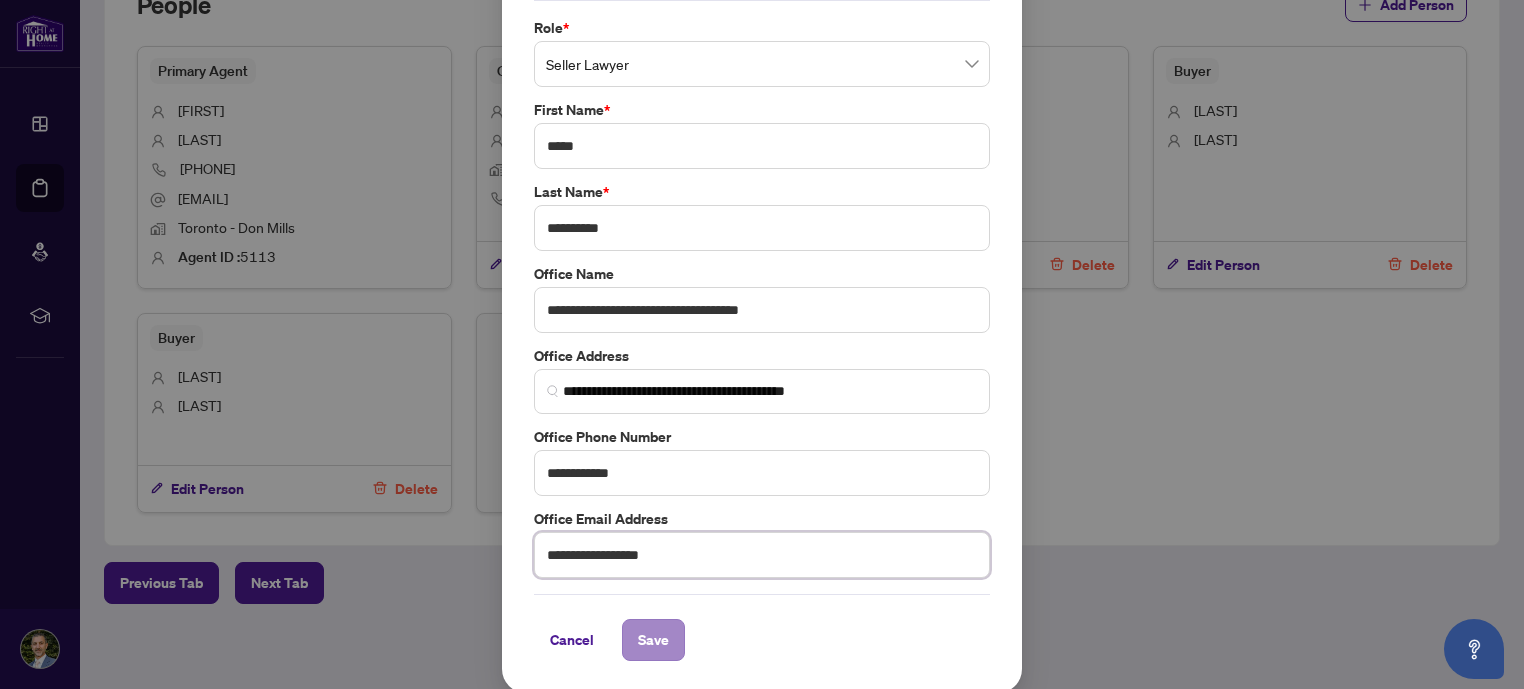 type on "**********" 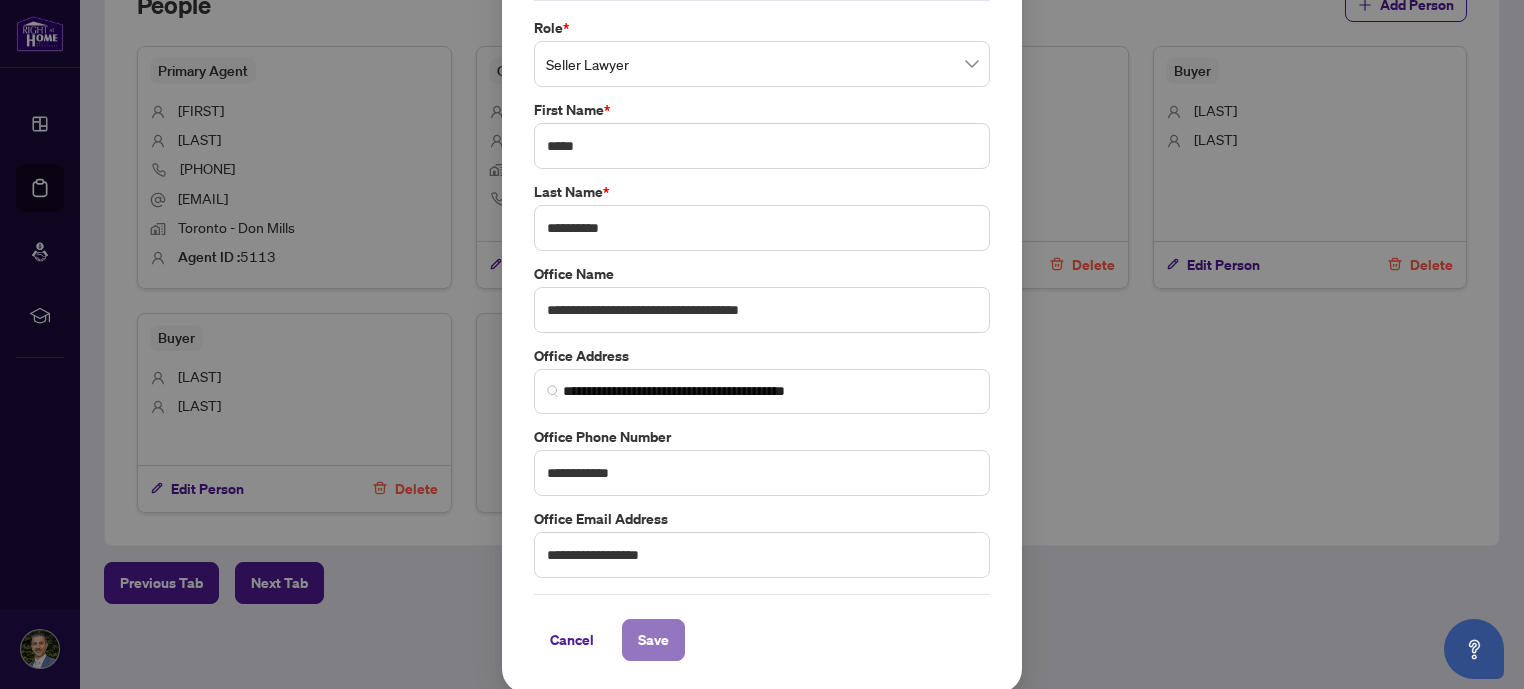 click on "Save" at bounding box center [653, 640] 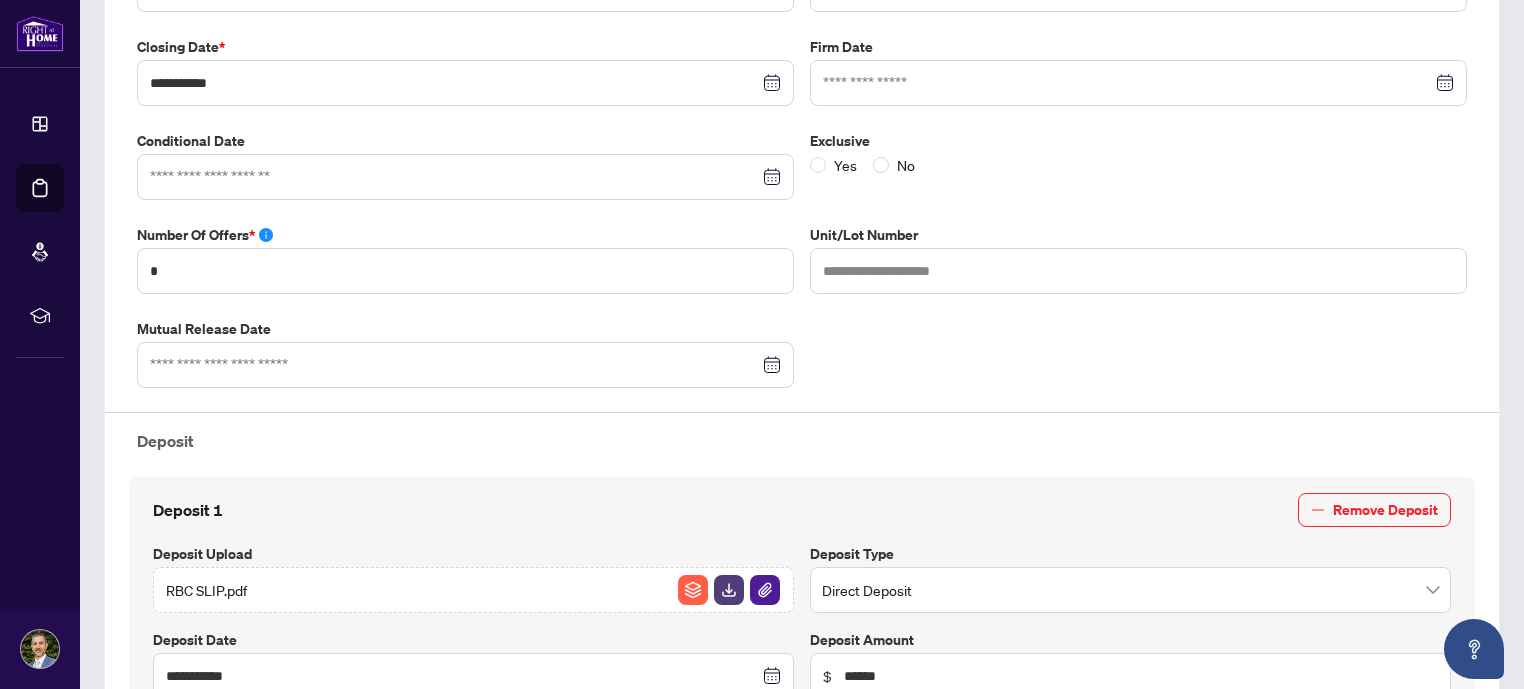 scroll, scrollTop: 0, scrollLeft: 0, axis: both 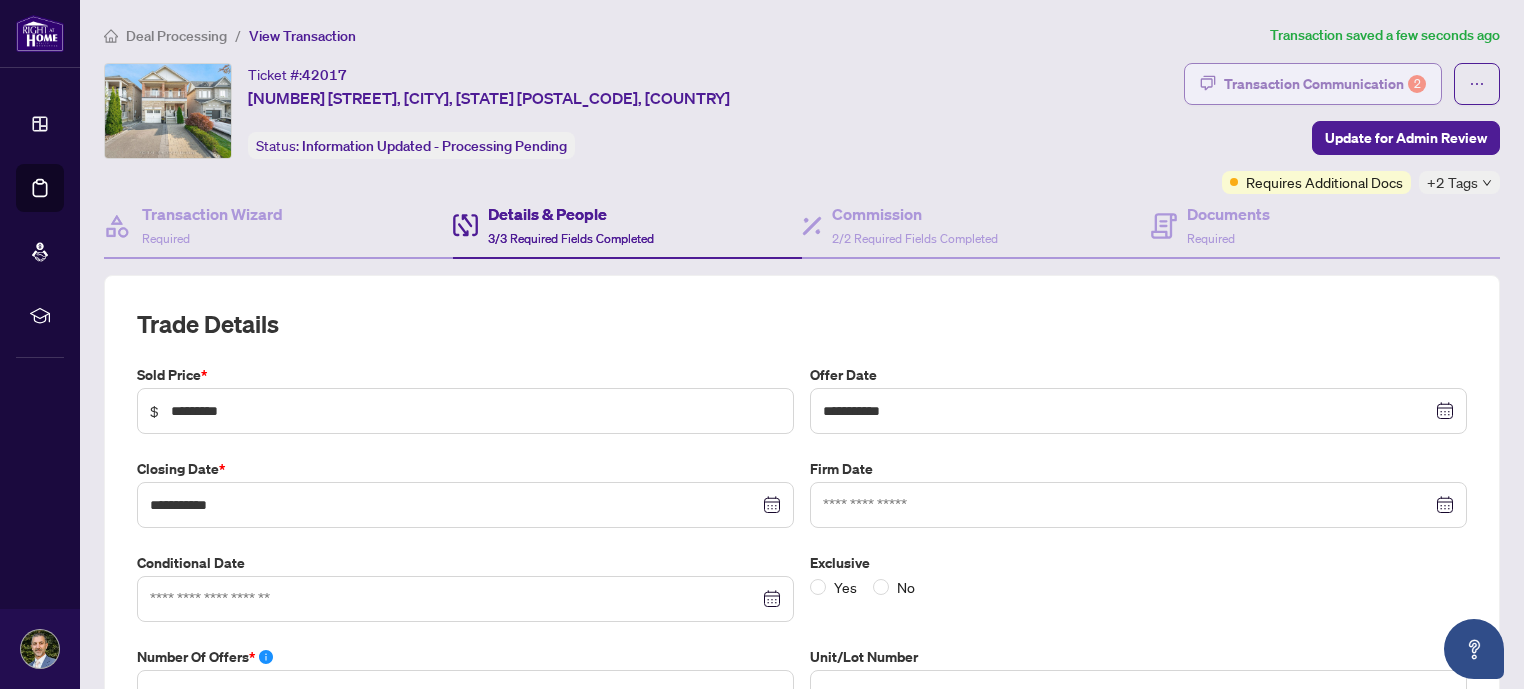 click on "Transaction Communication 2" at bounding box center (1325, 84) 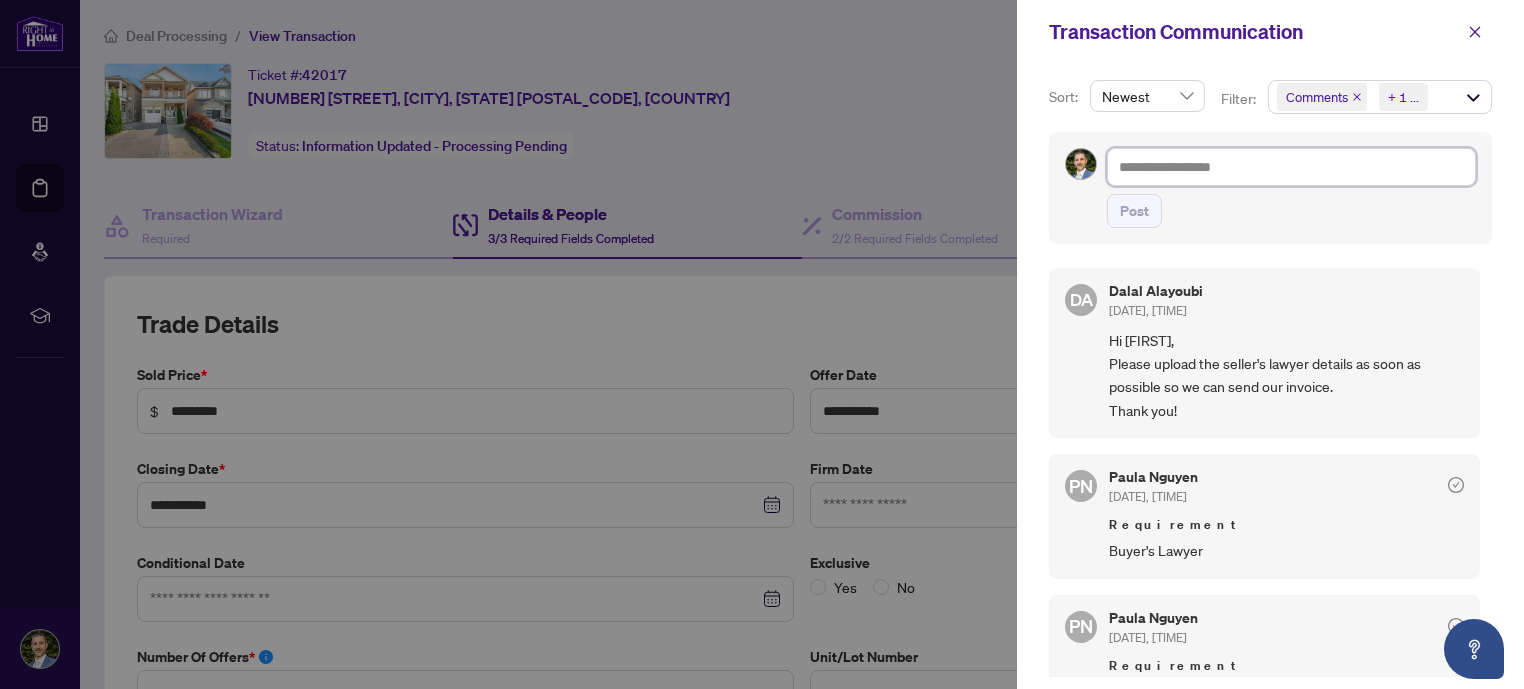 click at bounding box center (1291, 167) 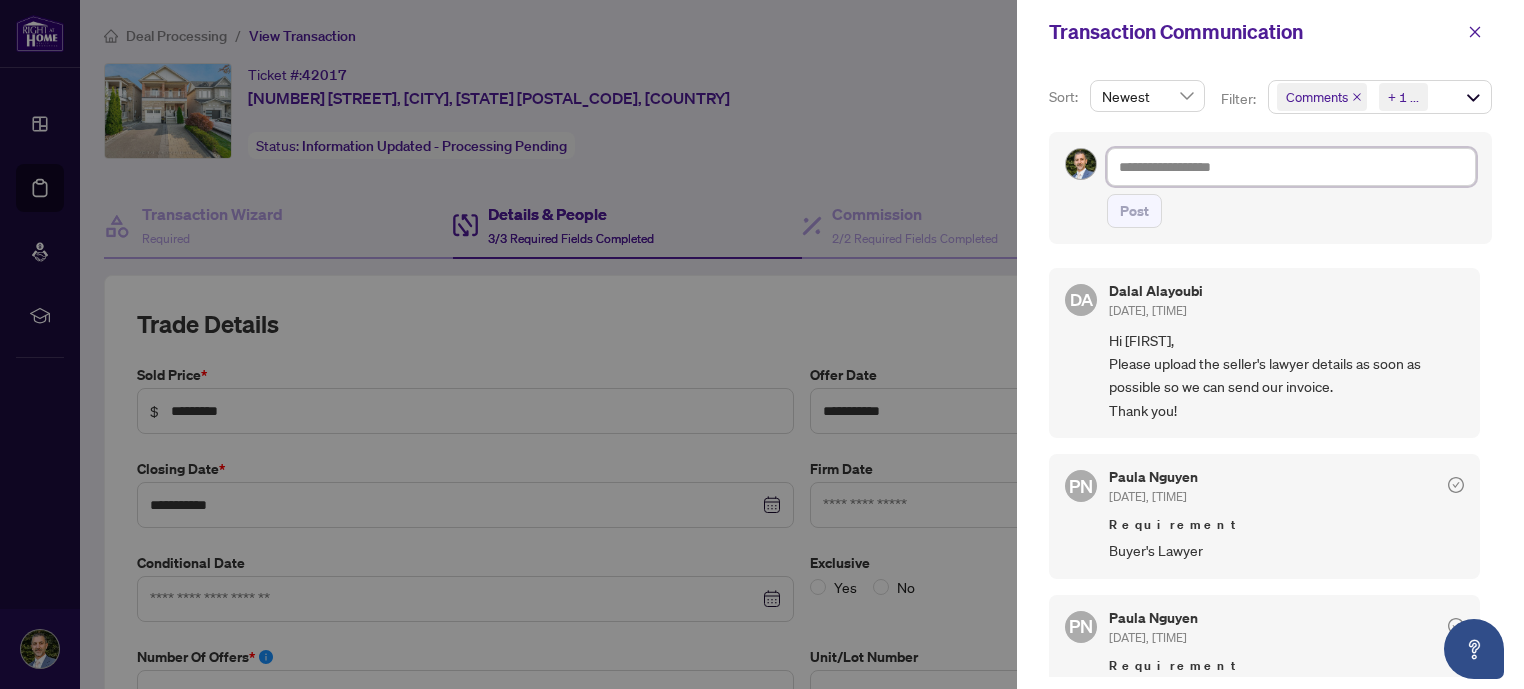 type on "*" 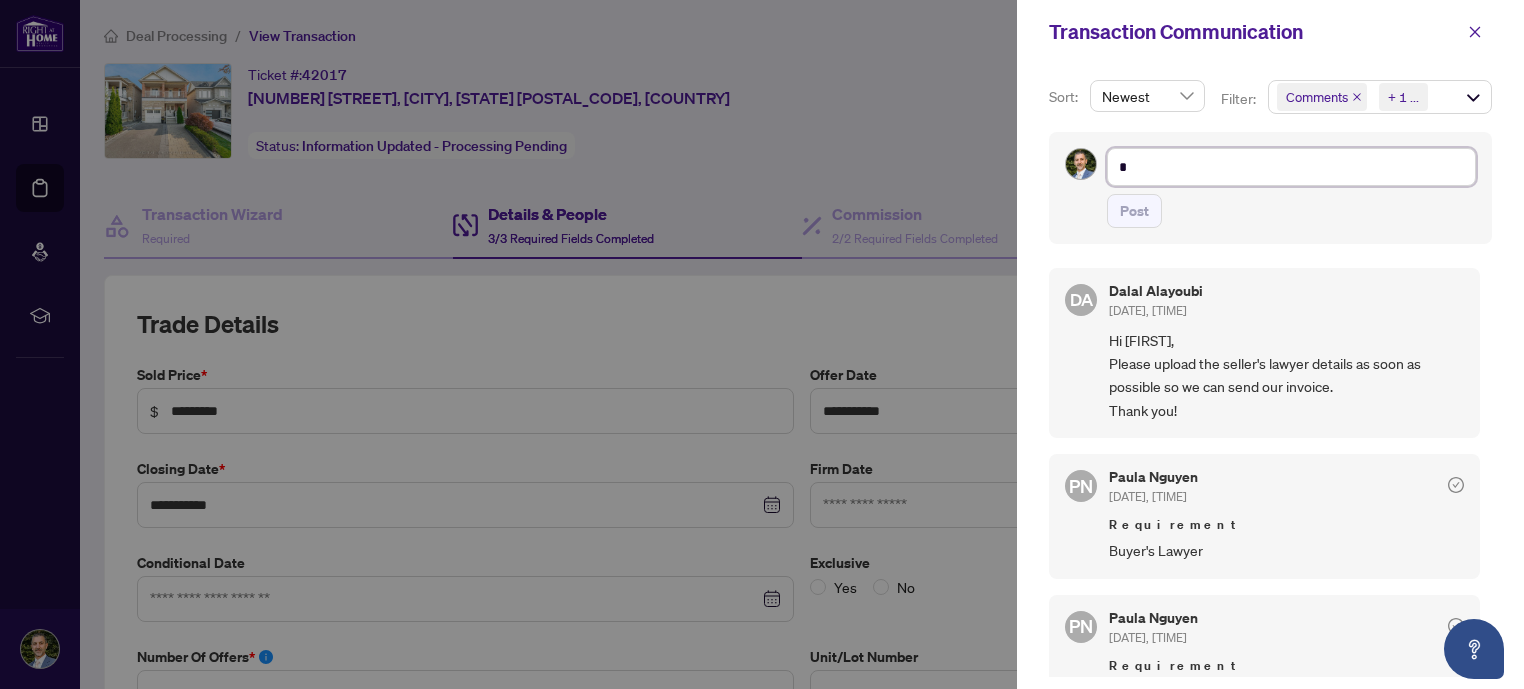 type on "*" 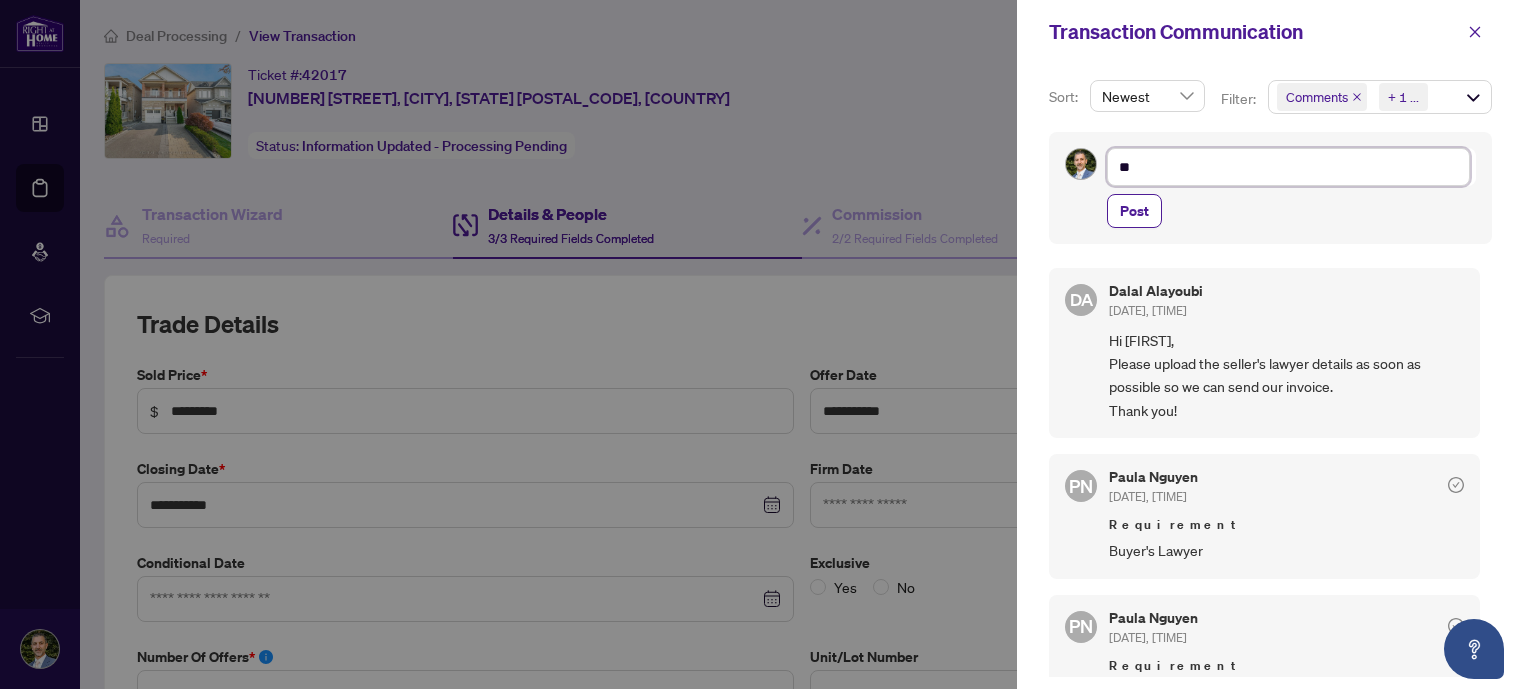 type on "***" 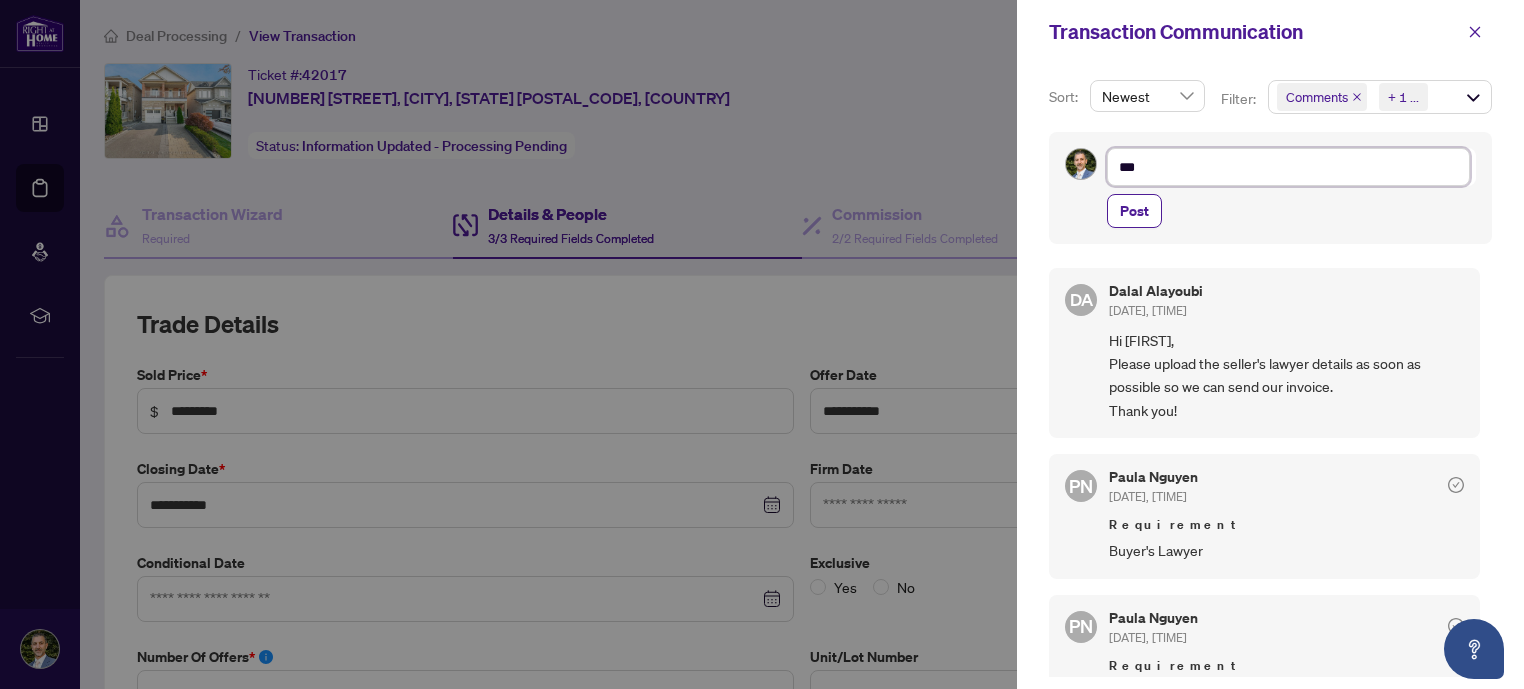 type on "***" 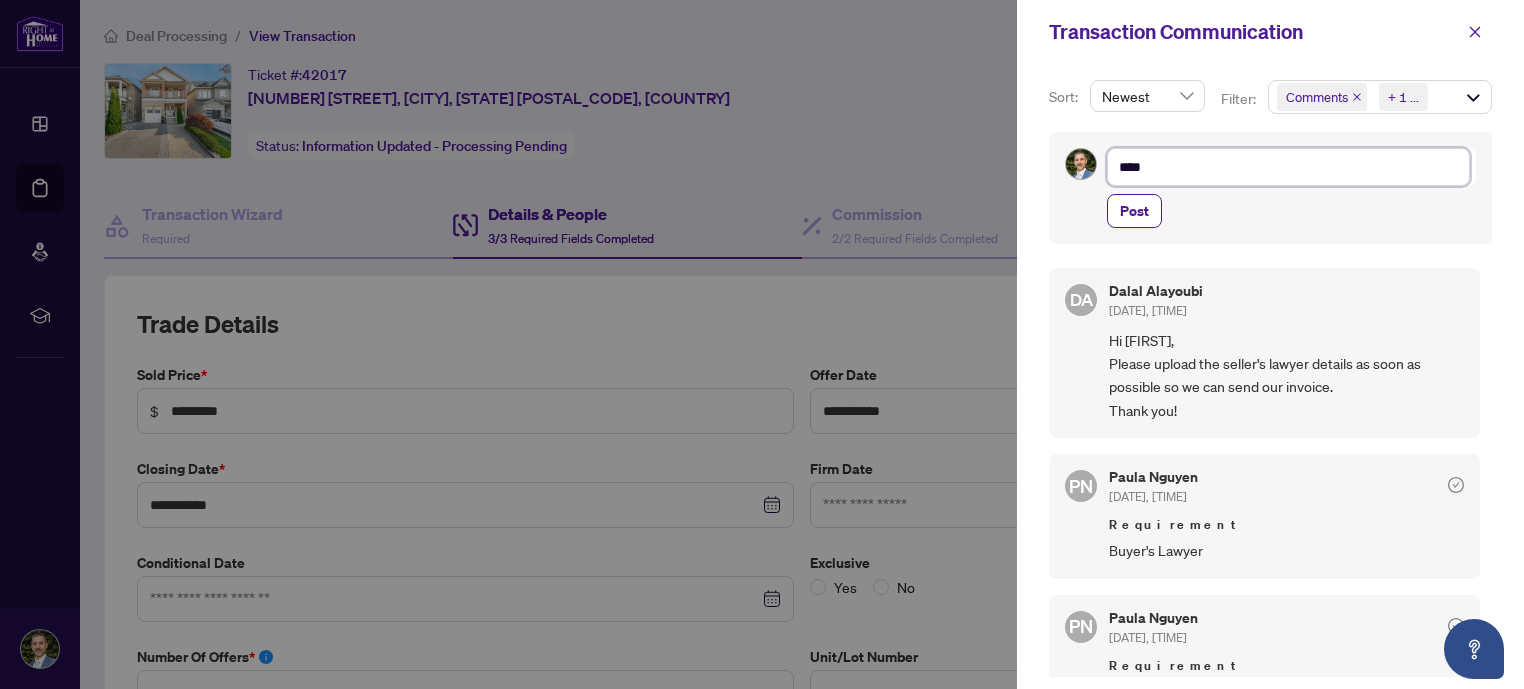 type on "****" 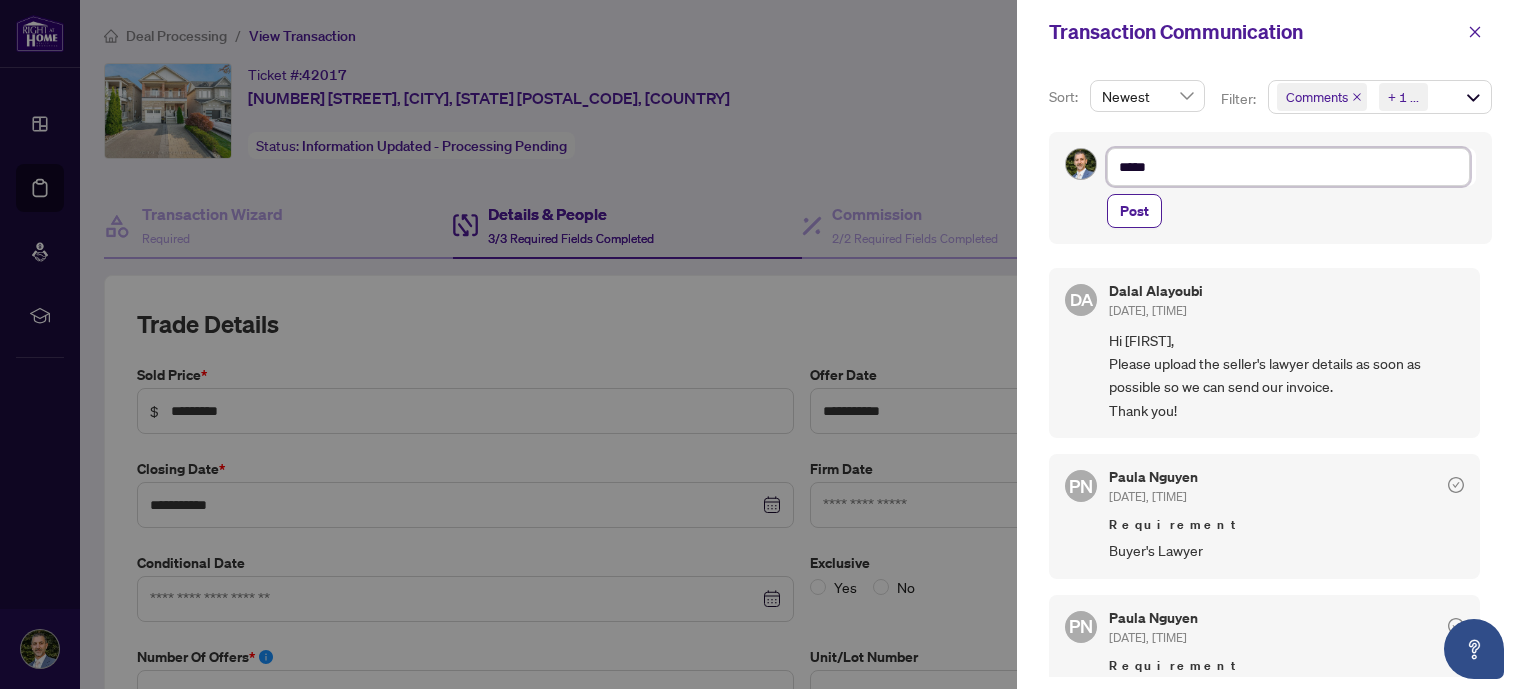 type on "******" 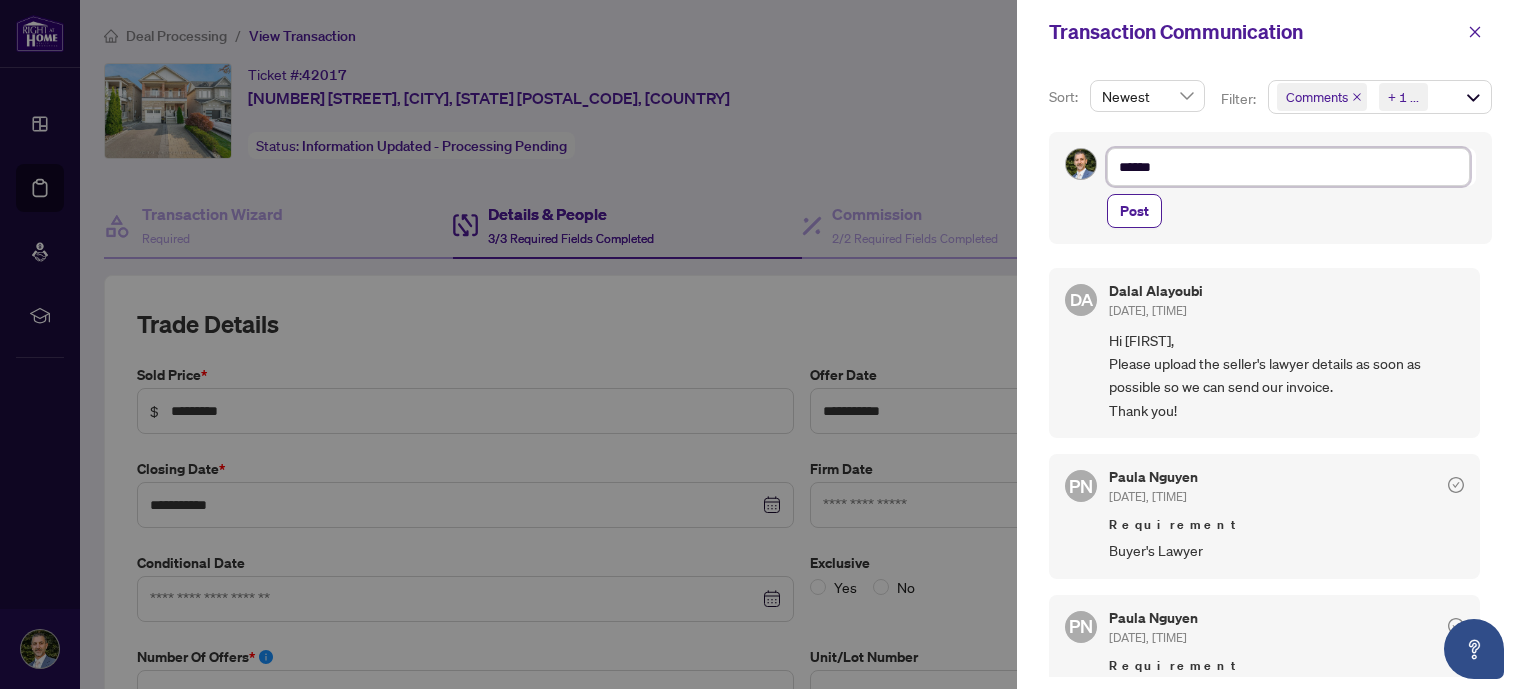 type on "******" 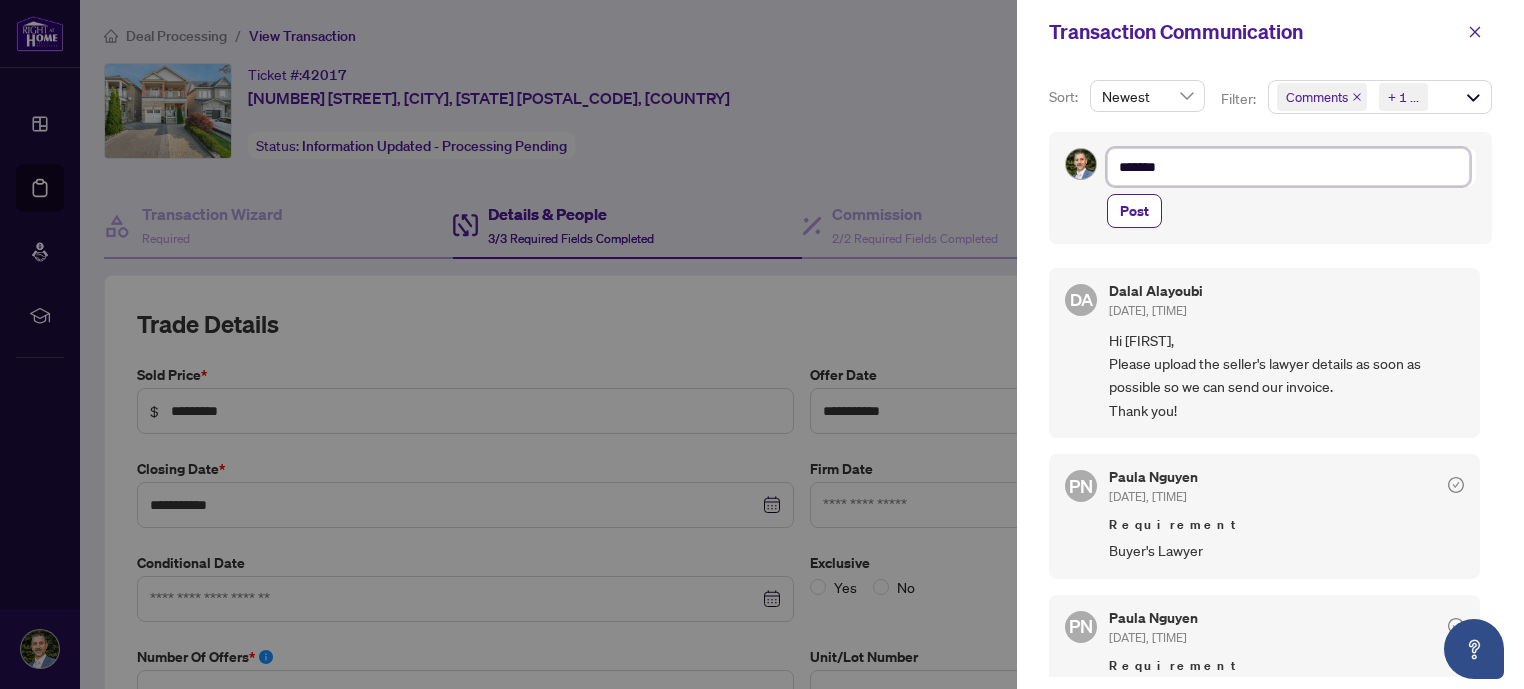 type on "********" 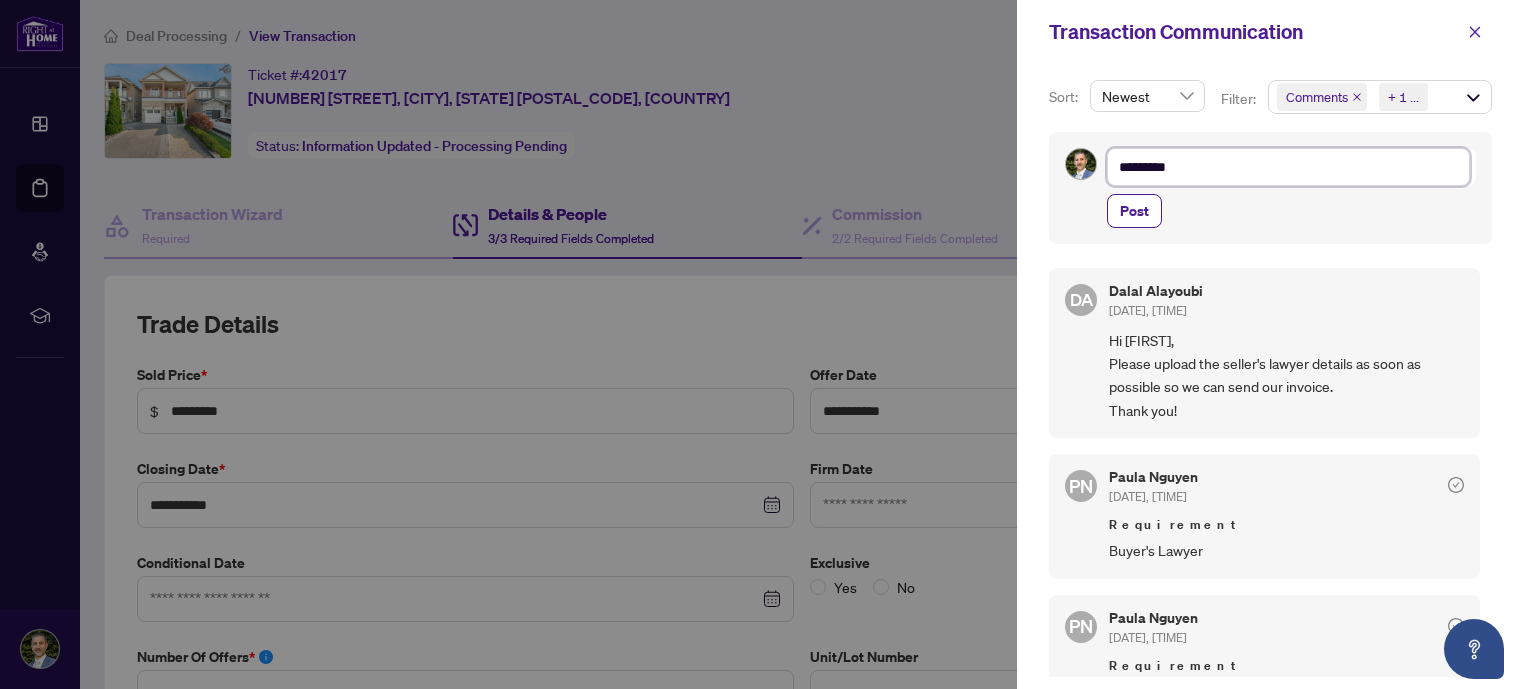 type on "**********" 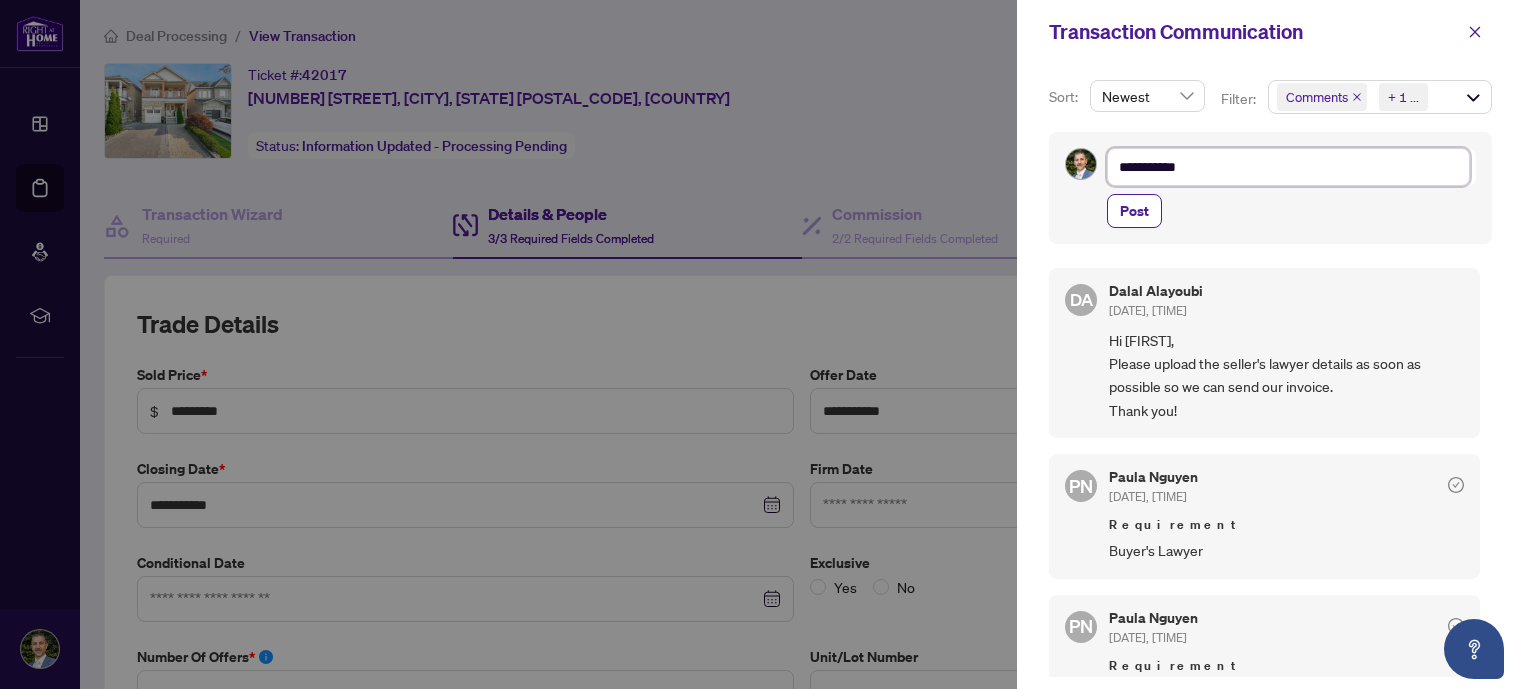 type on "**********" 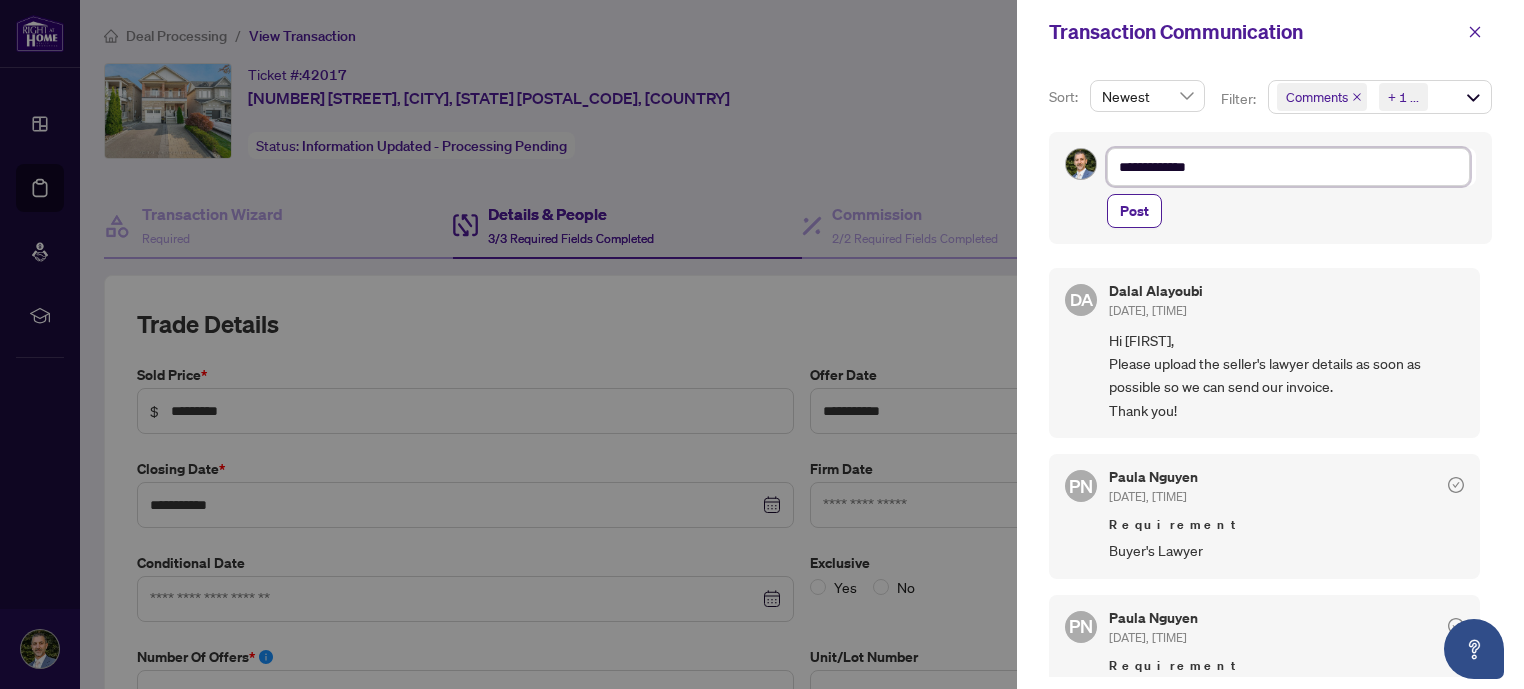 type on "**********" 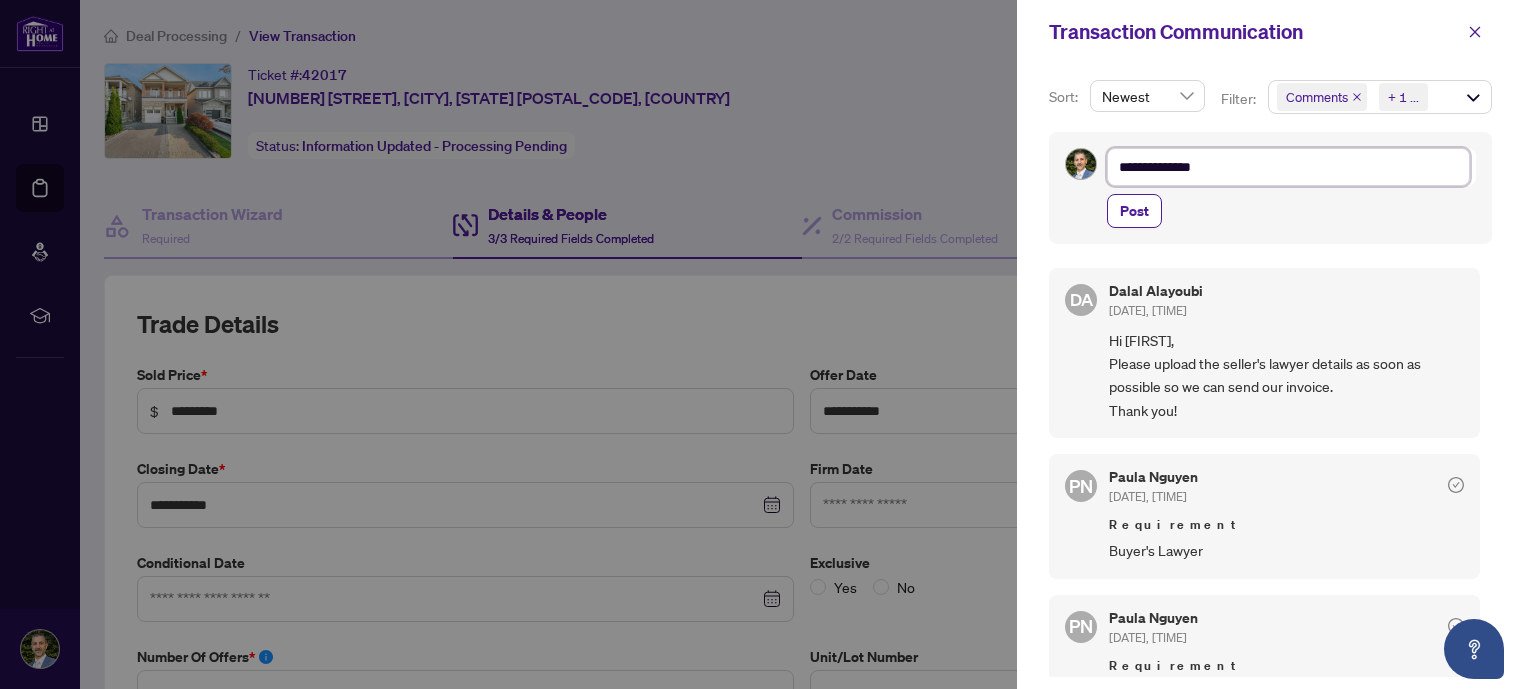 type on "**********" 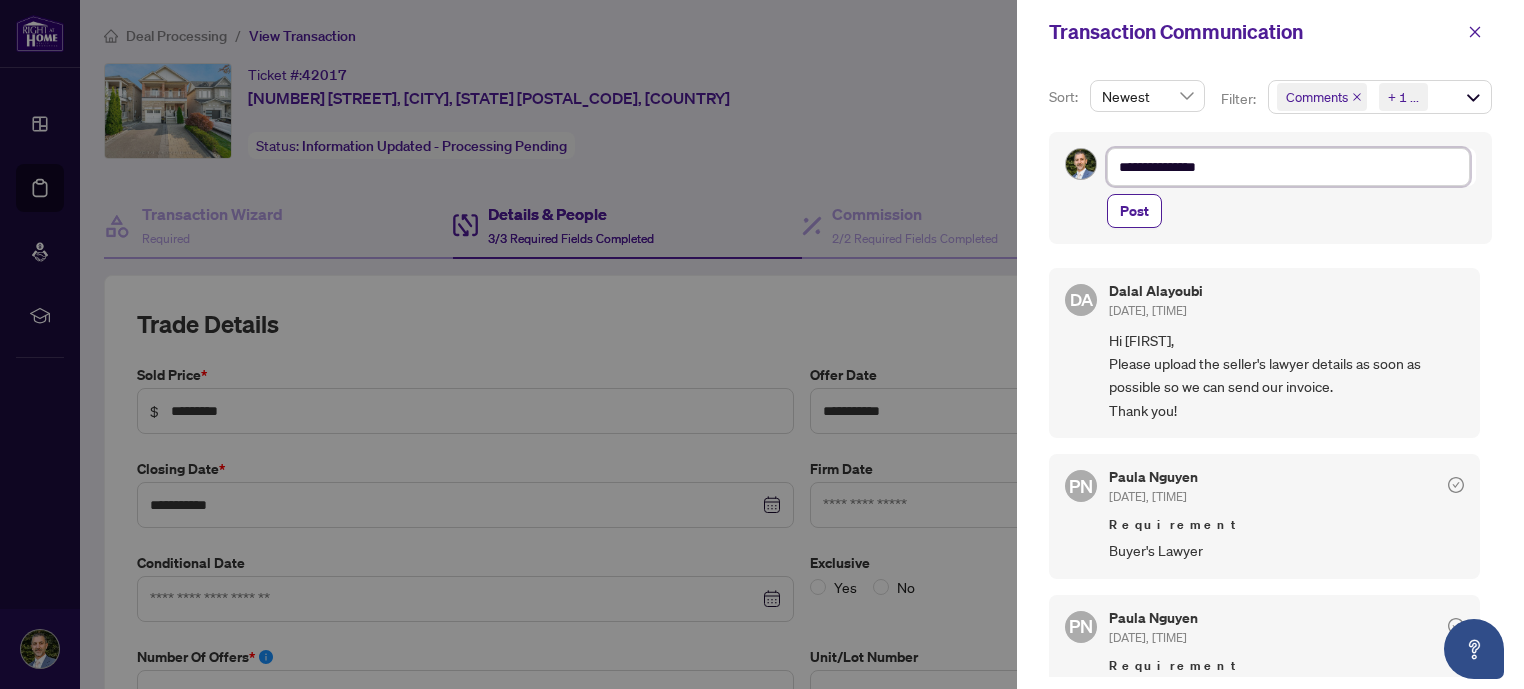 type on "**********" 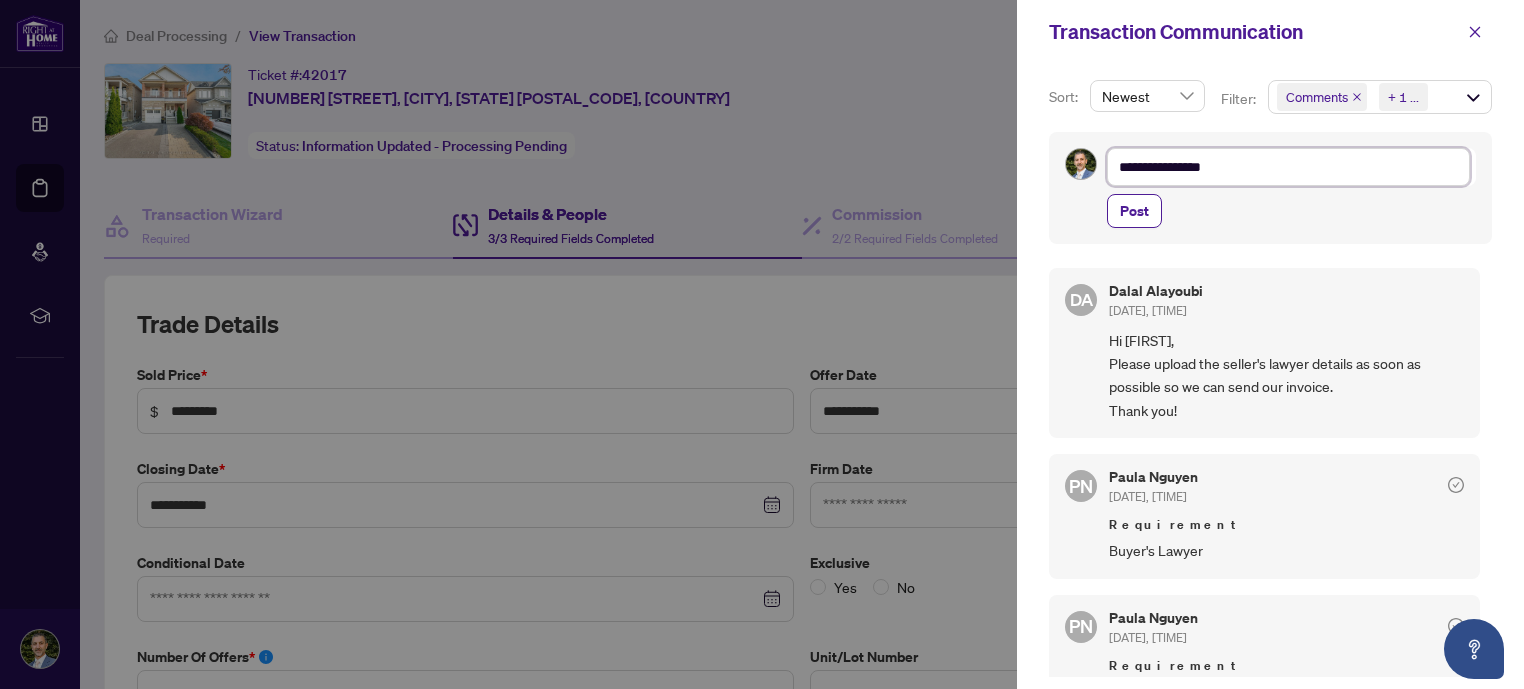 type on "**********" 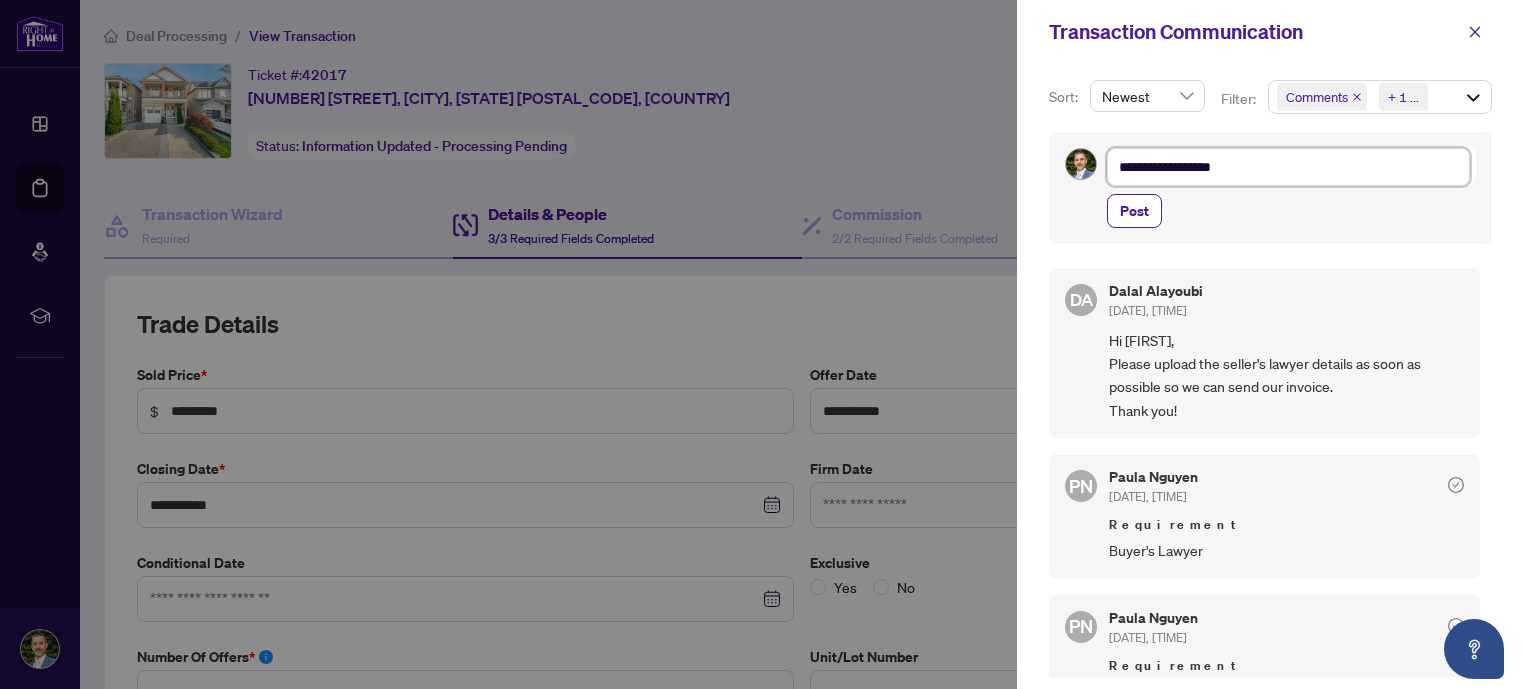 type on "**********" 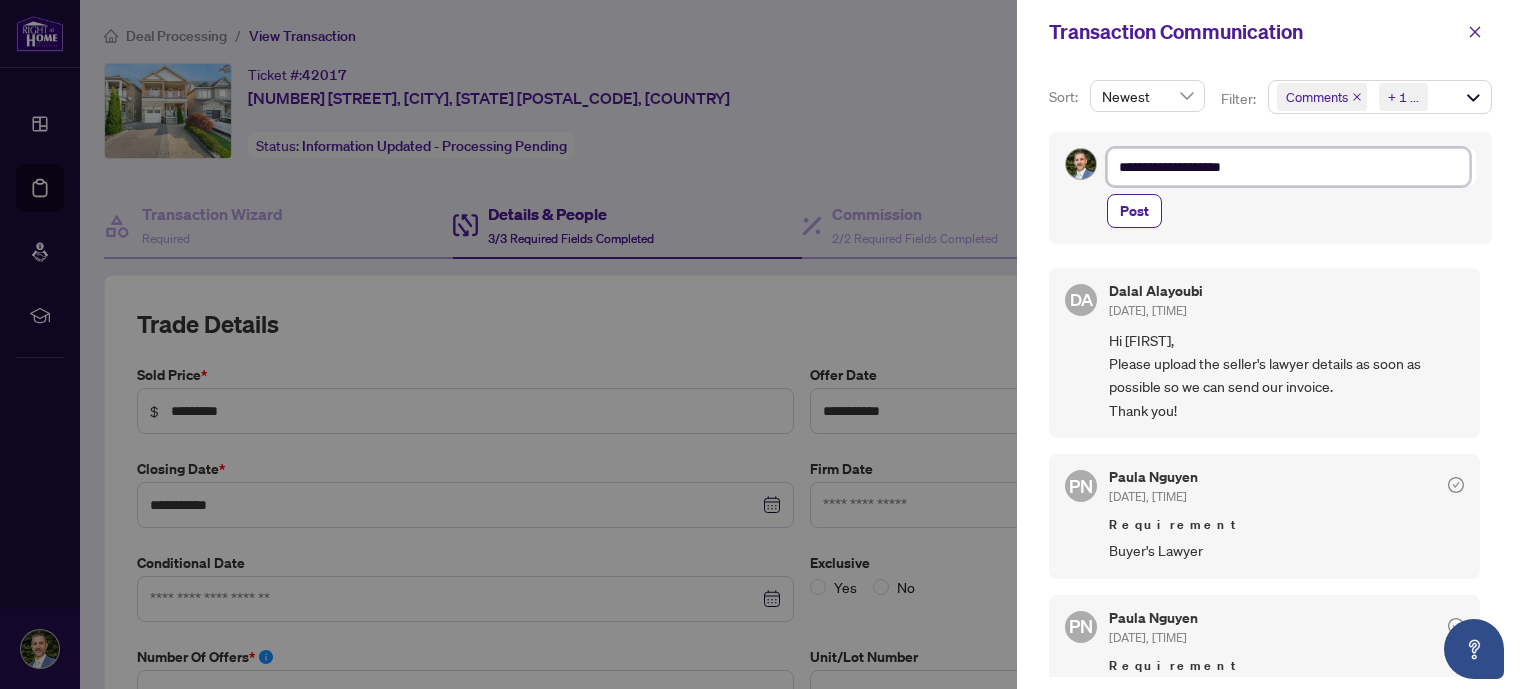 type on "**********" 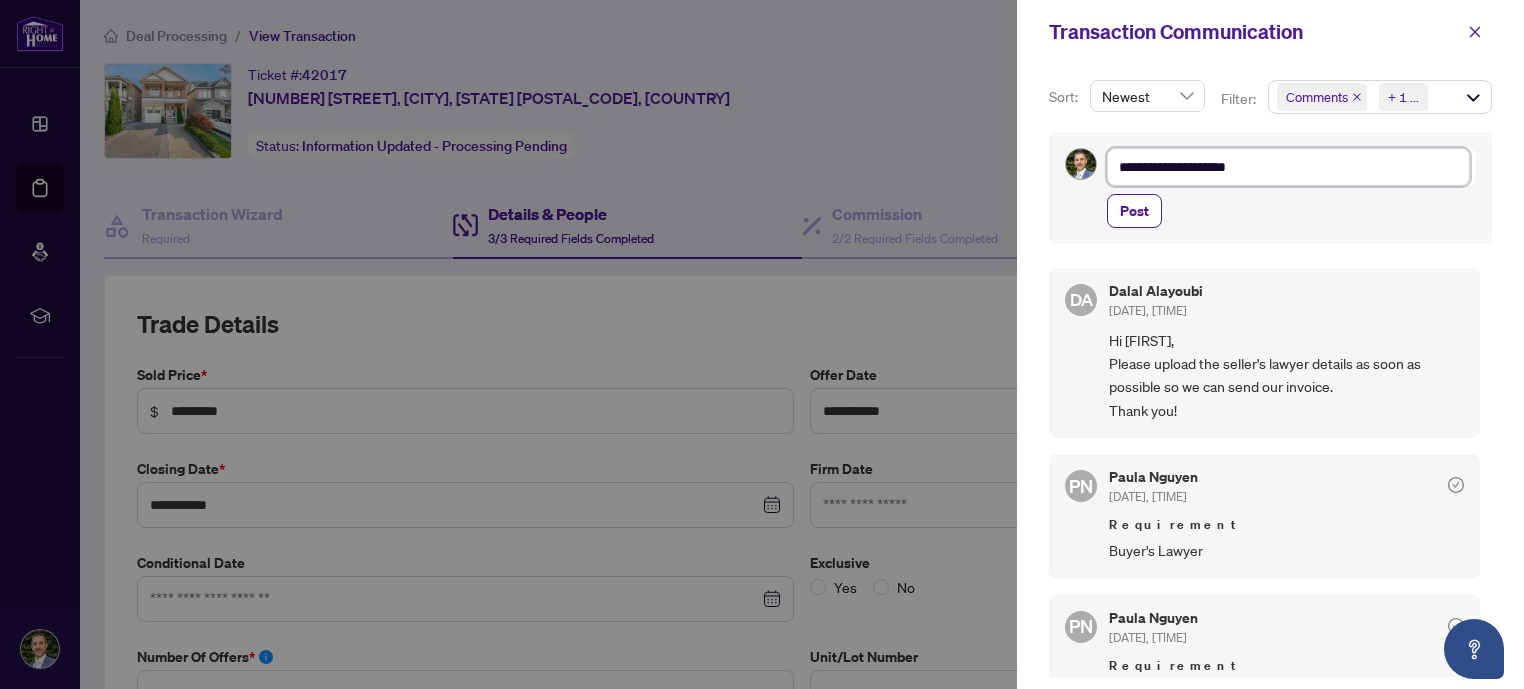 type on "**********" 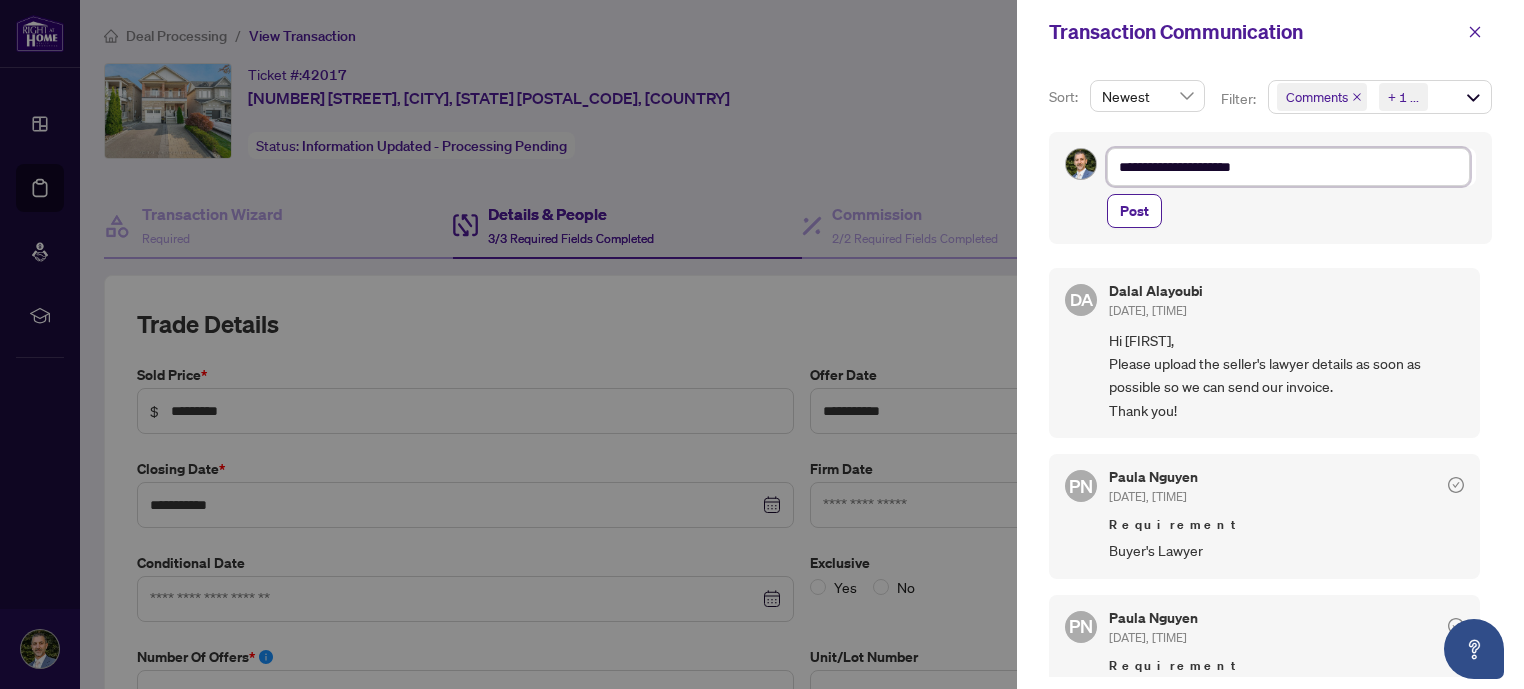 type on "**********" 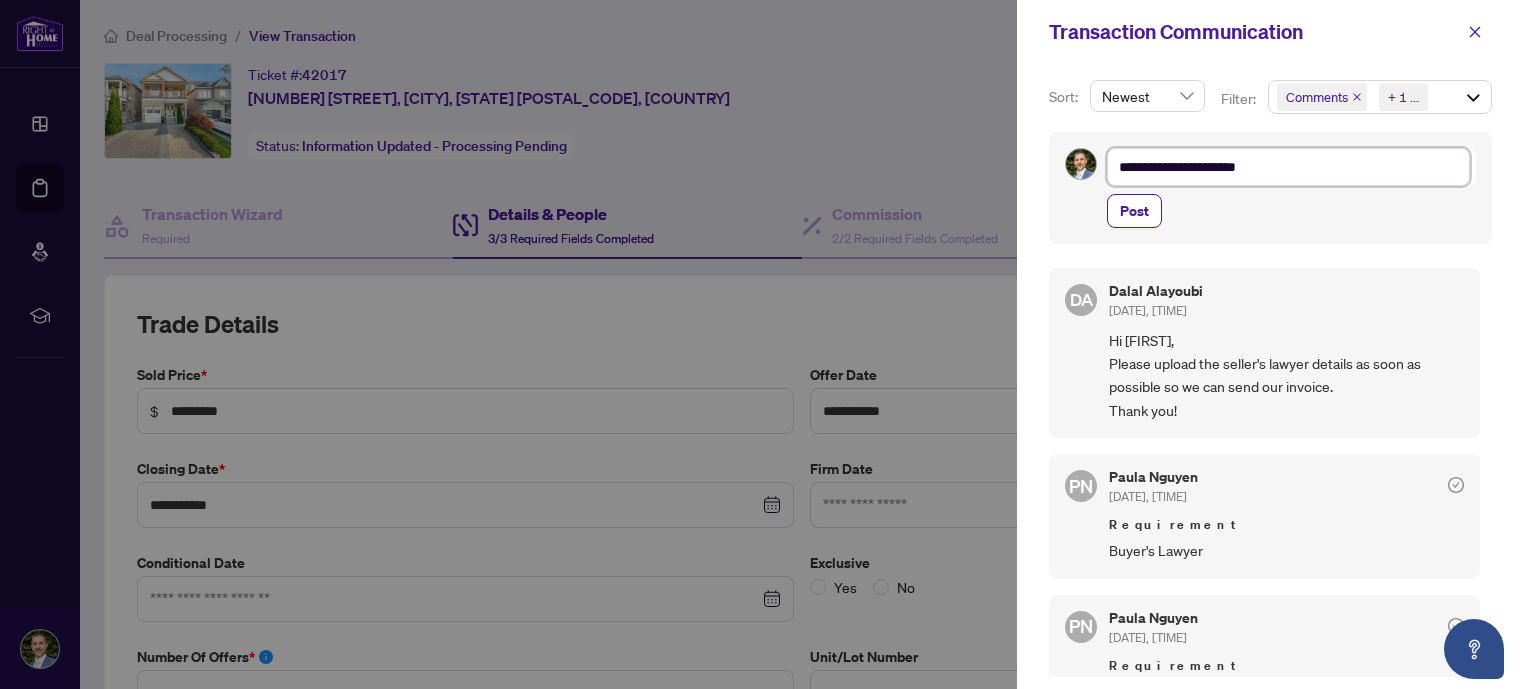 type on "**********" 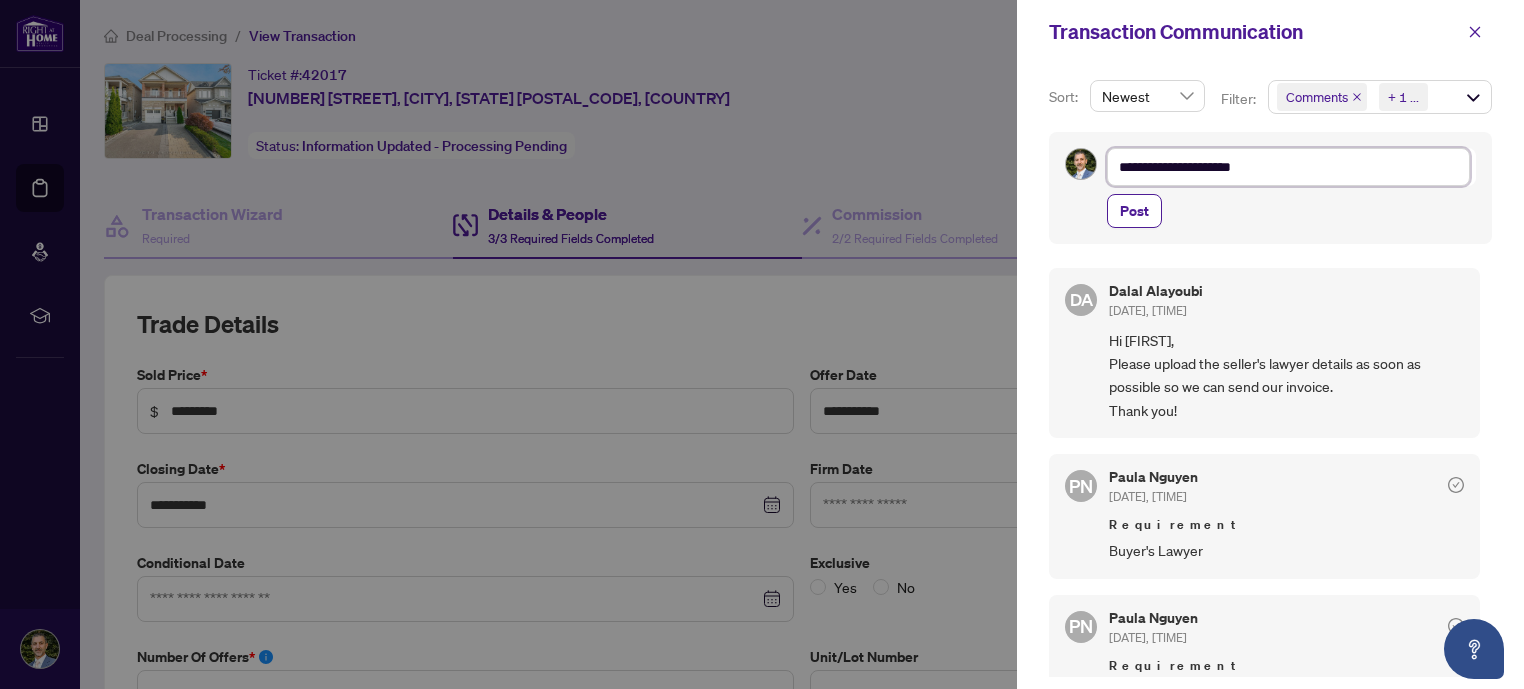 type on "**********" 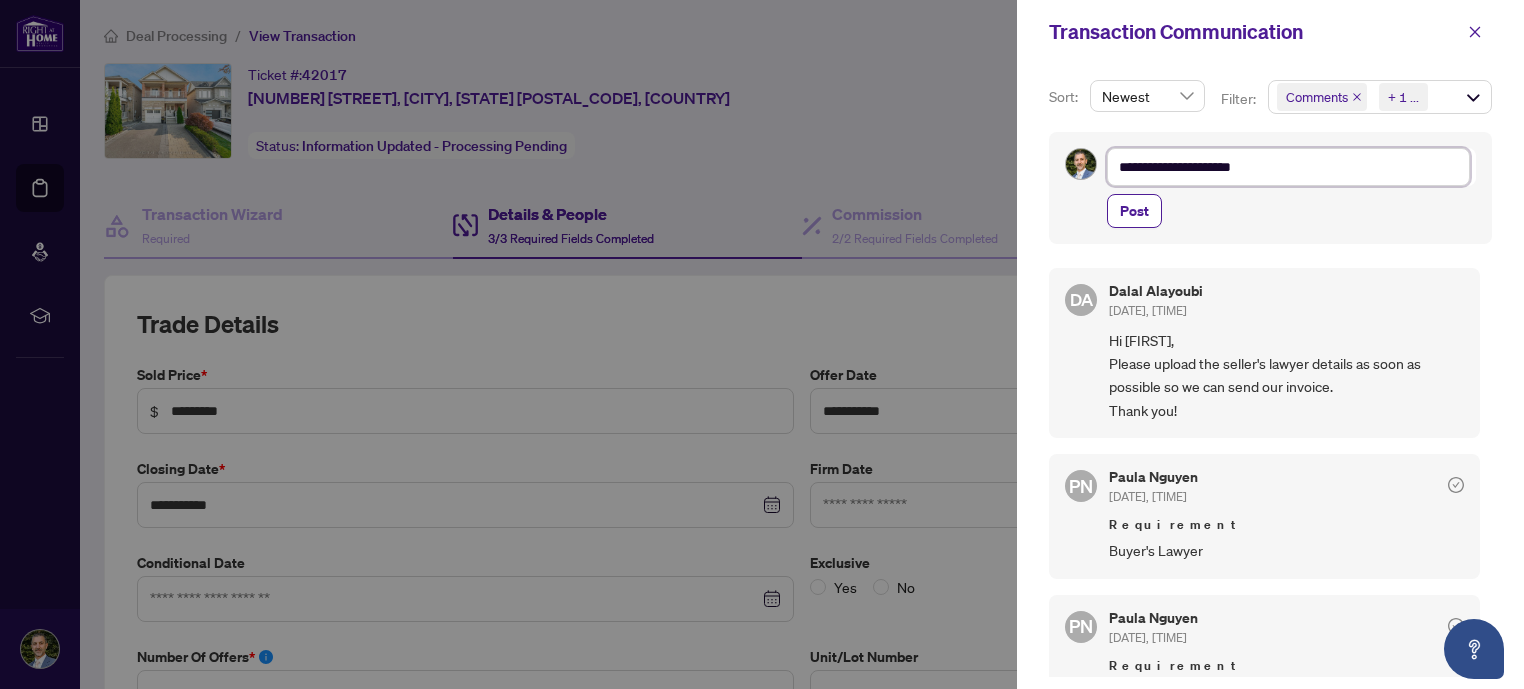 type on "**********" 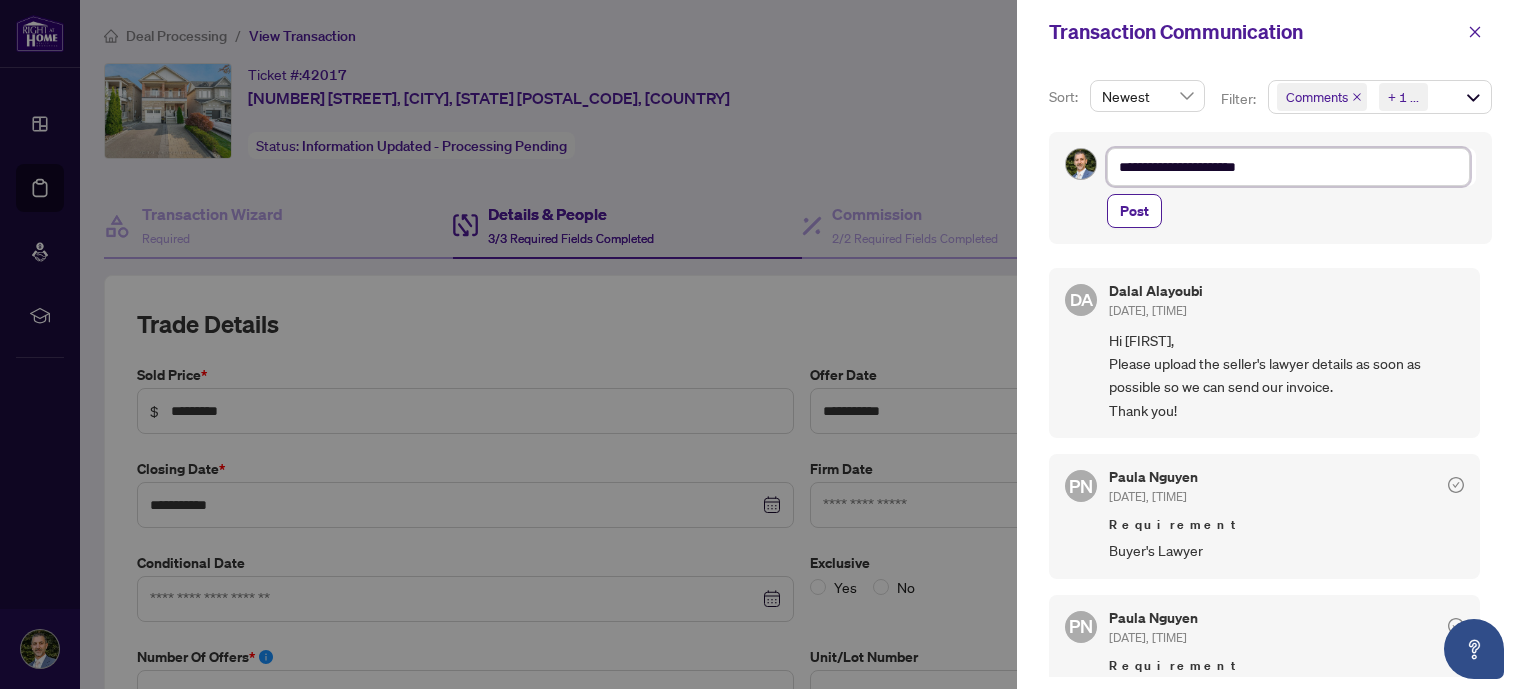 type on "**********" 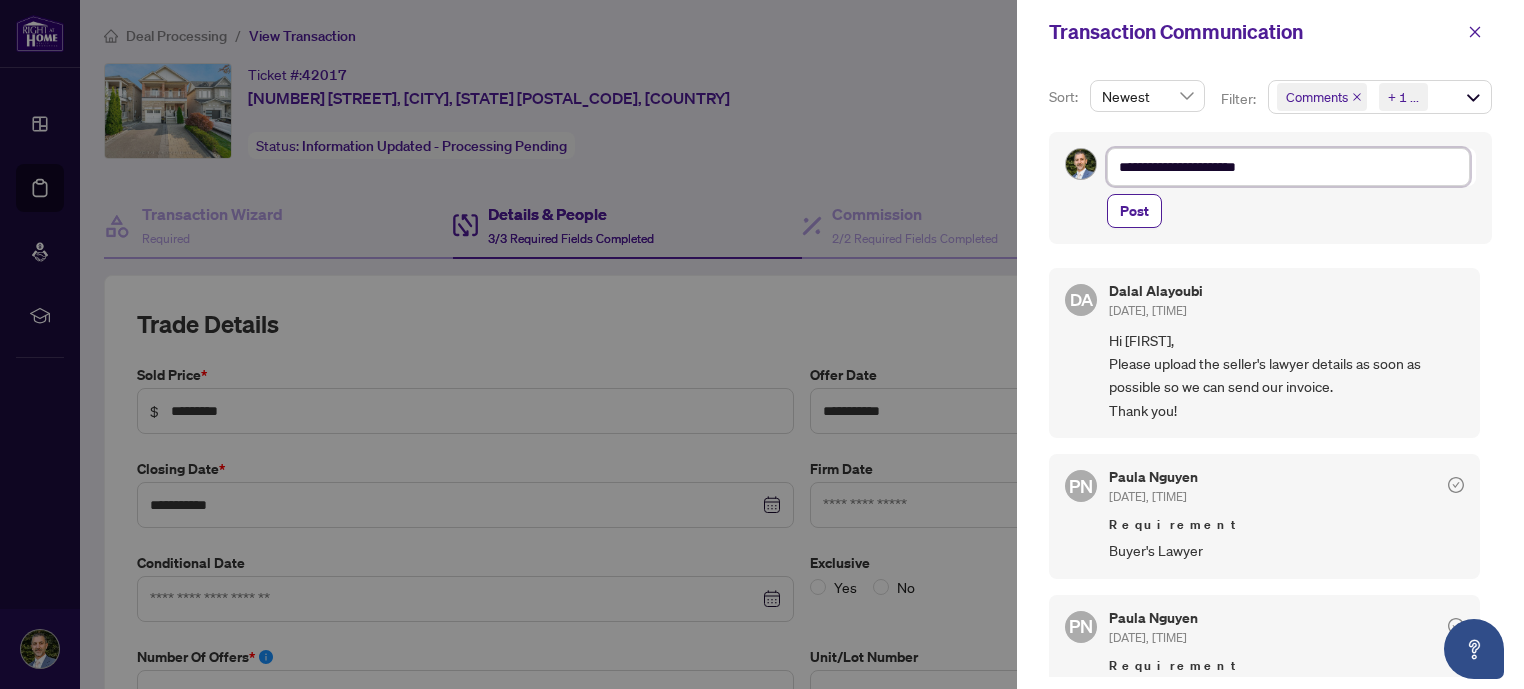 type on "**********" 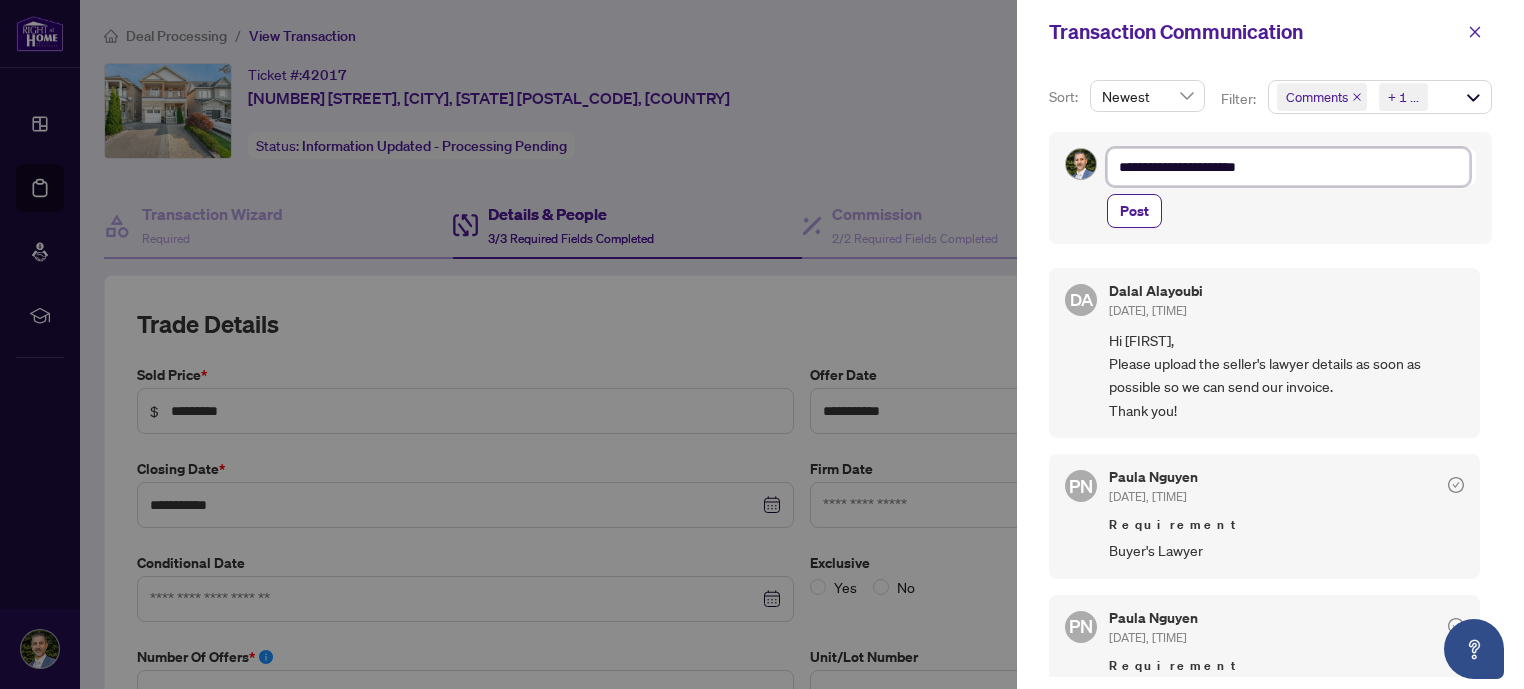 type on "**********" 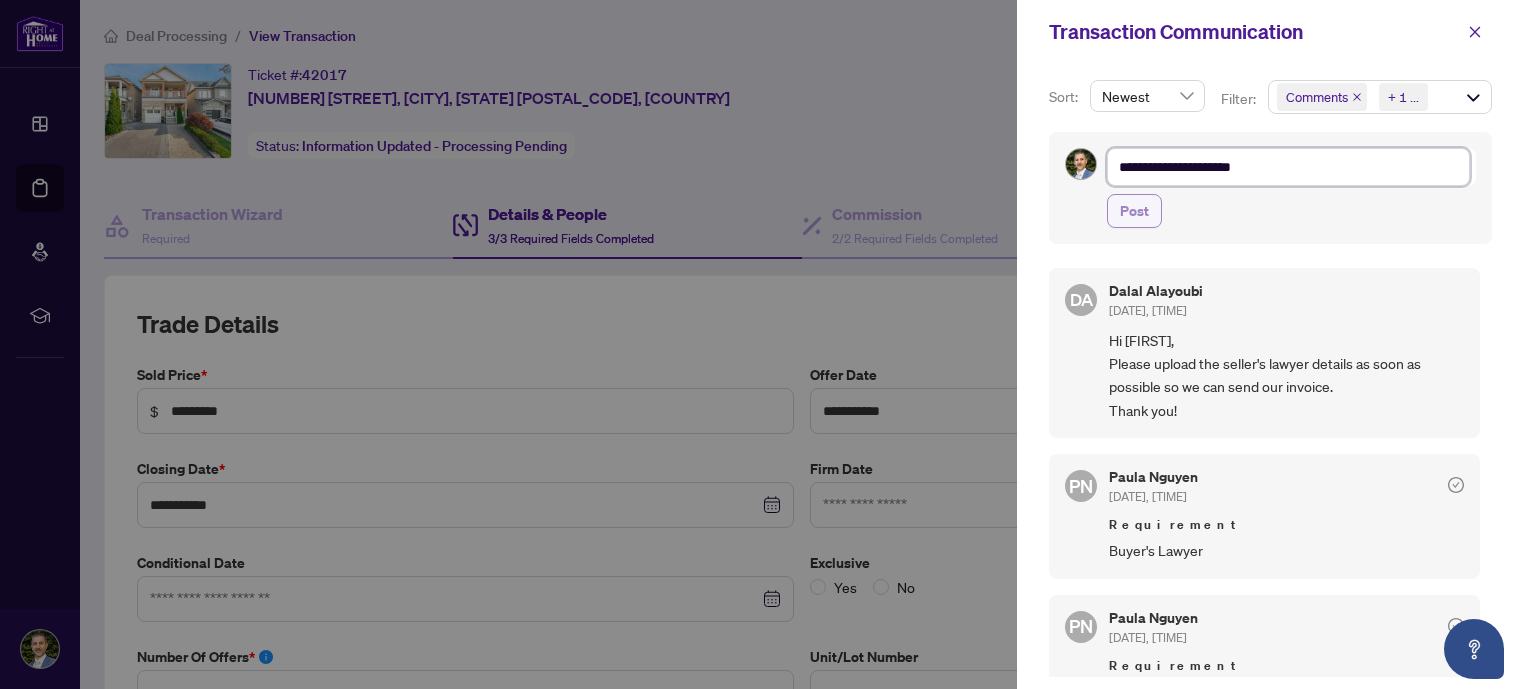 type on "**********" 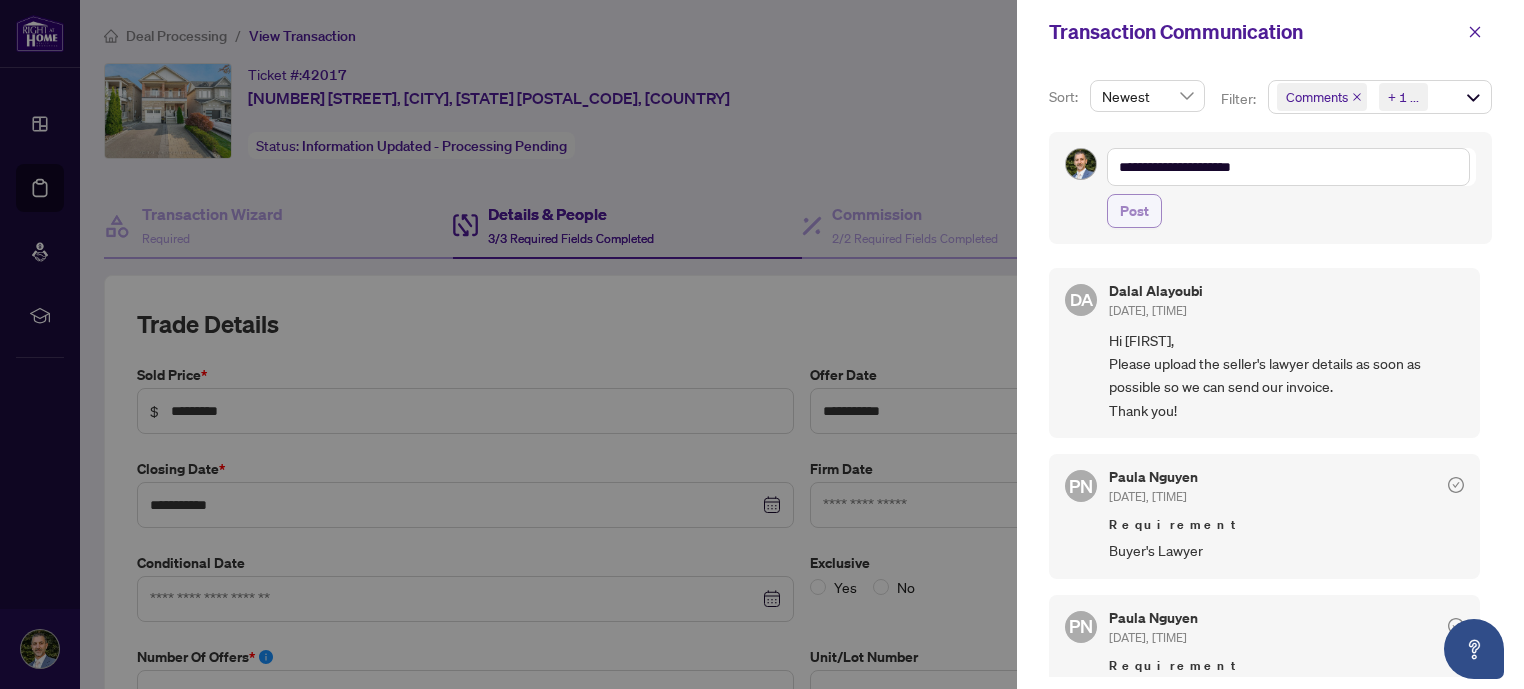 click on "Post" at bounding box center (1134, 211) 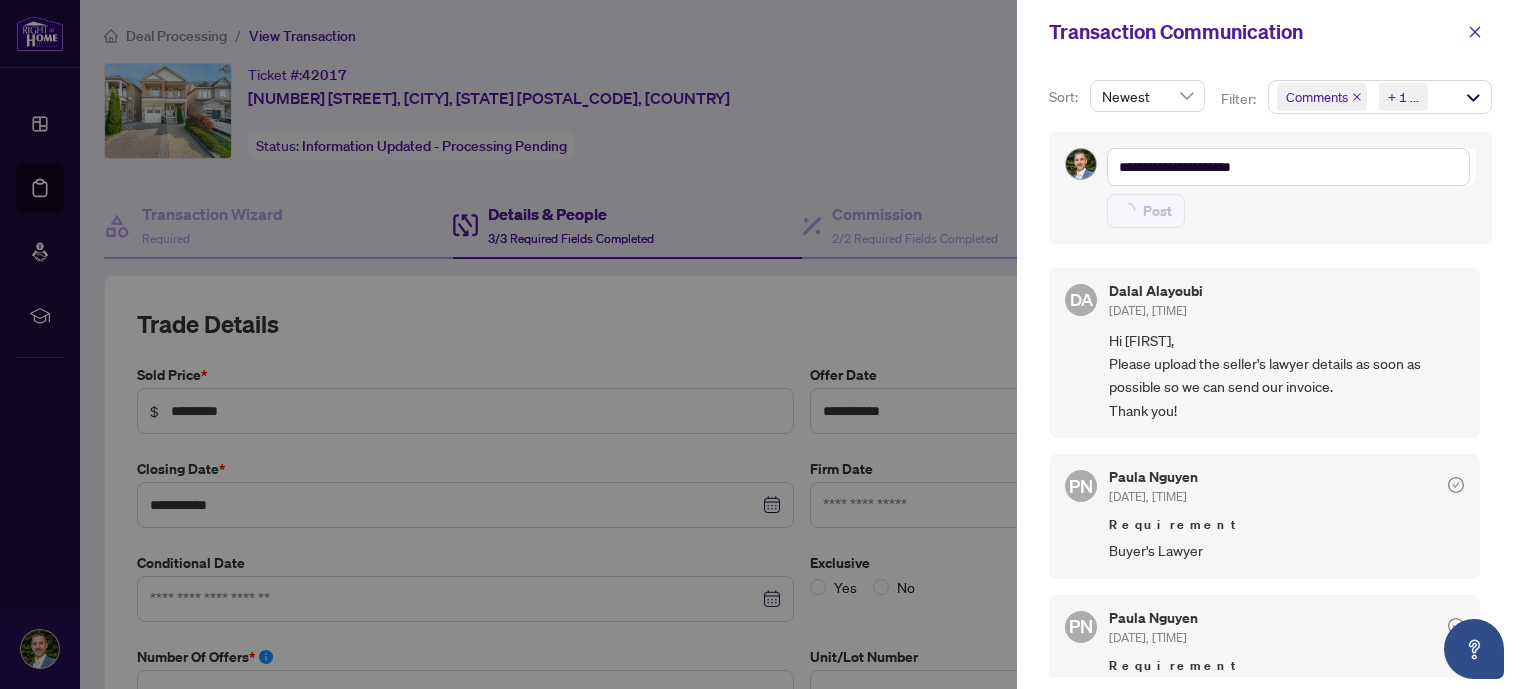 type 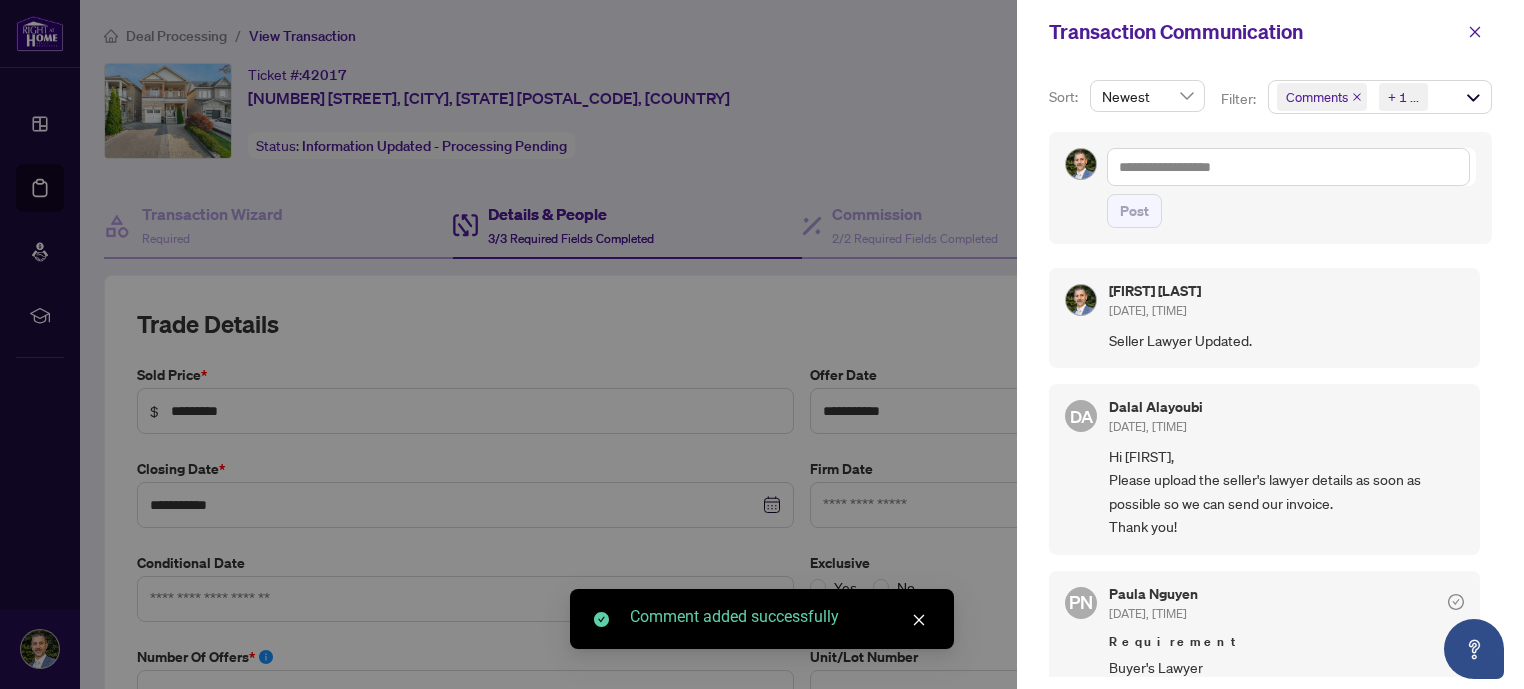 click at bounding box center (762, 344) 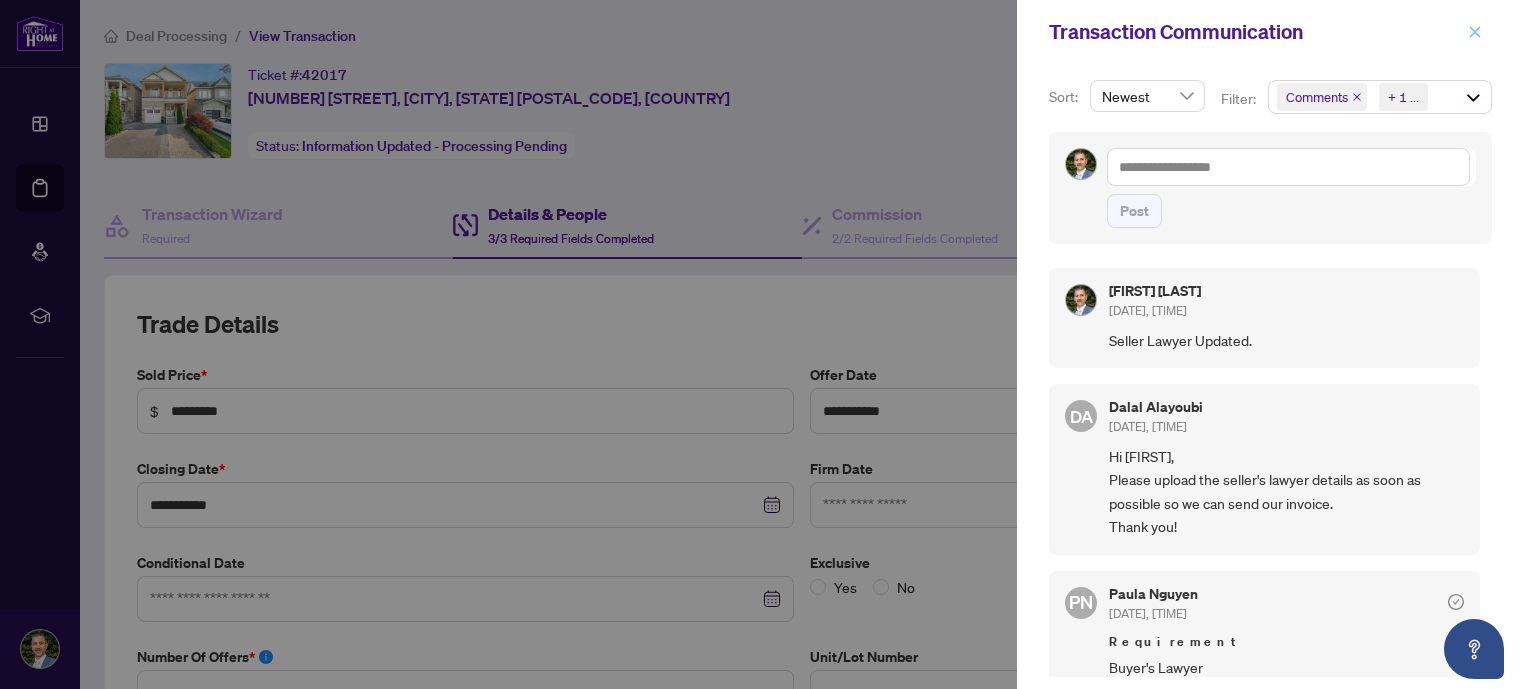 click 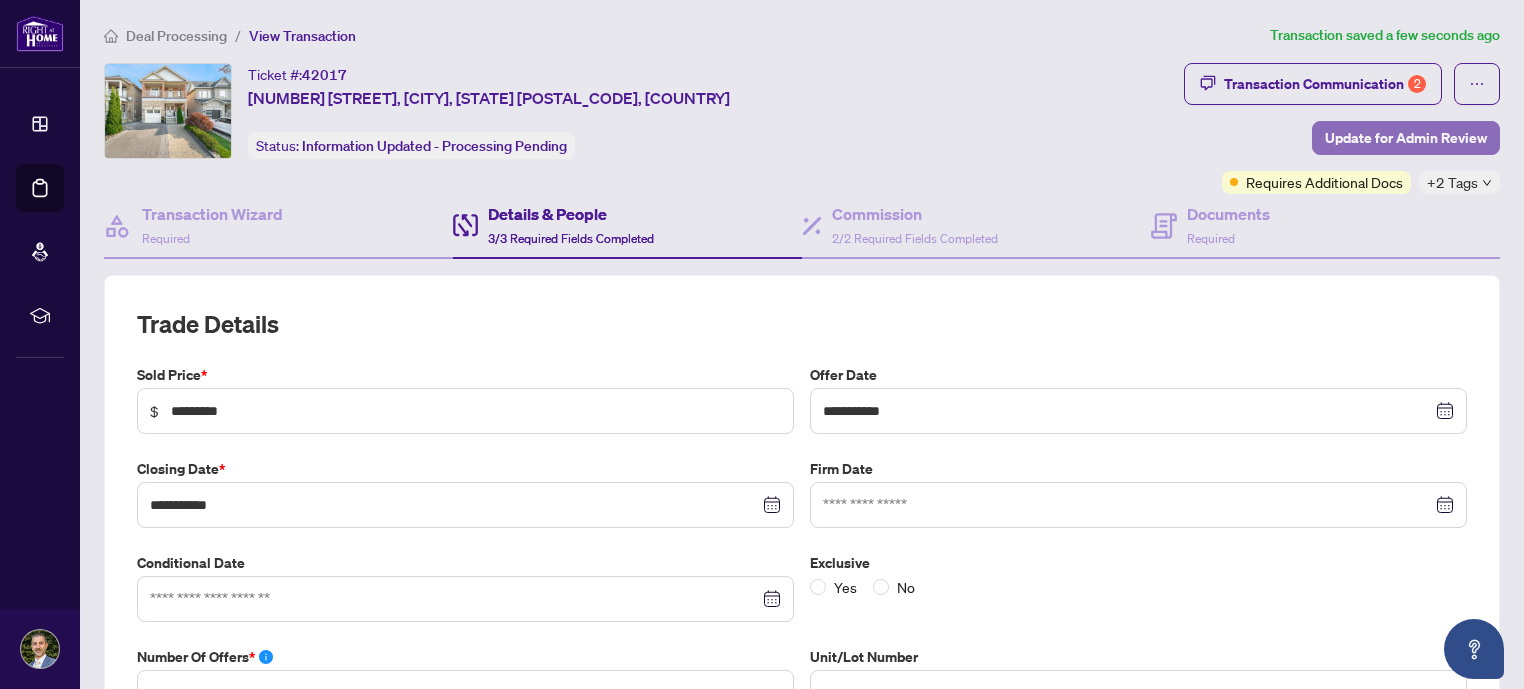 click on "Update for Admin Review" at bounding box center [1406, 138] 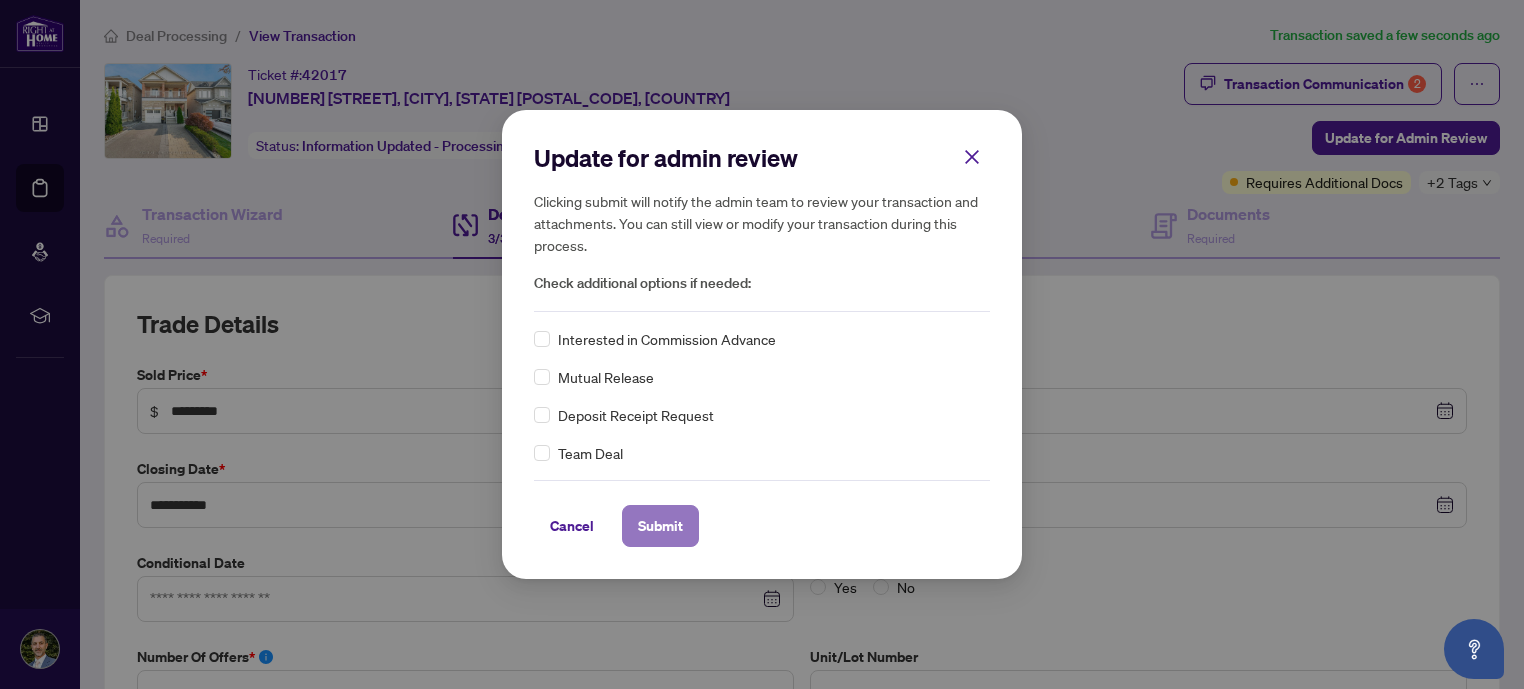 click on "Submit" at bounding box center (660, 526) 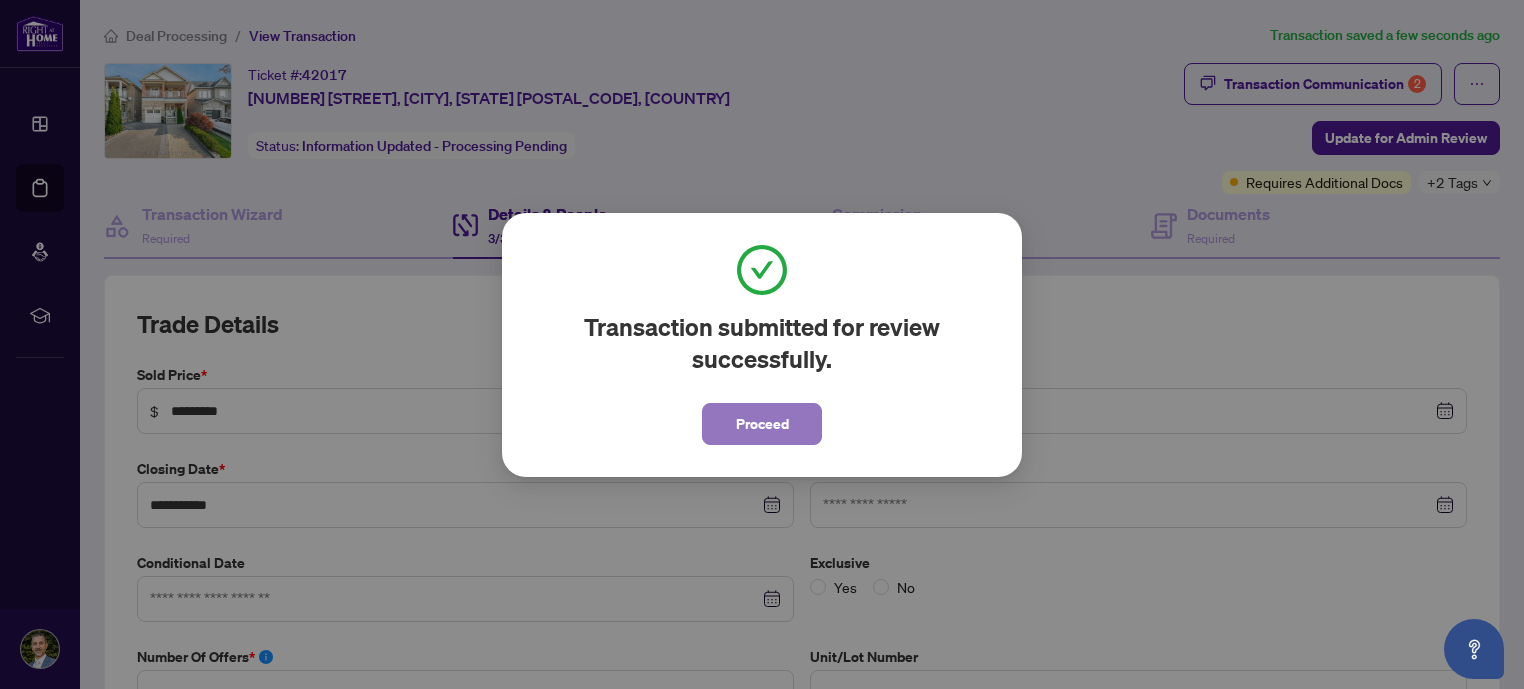 click on "Proceed" at bounding box center (762, 424) 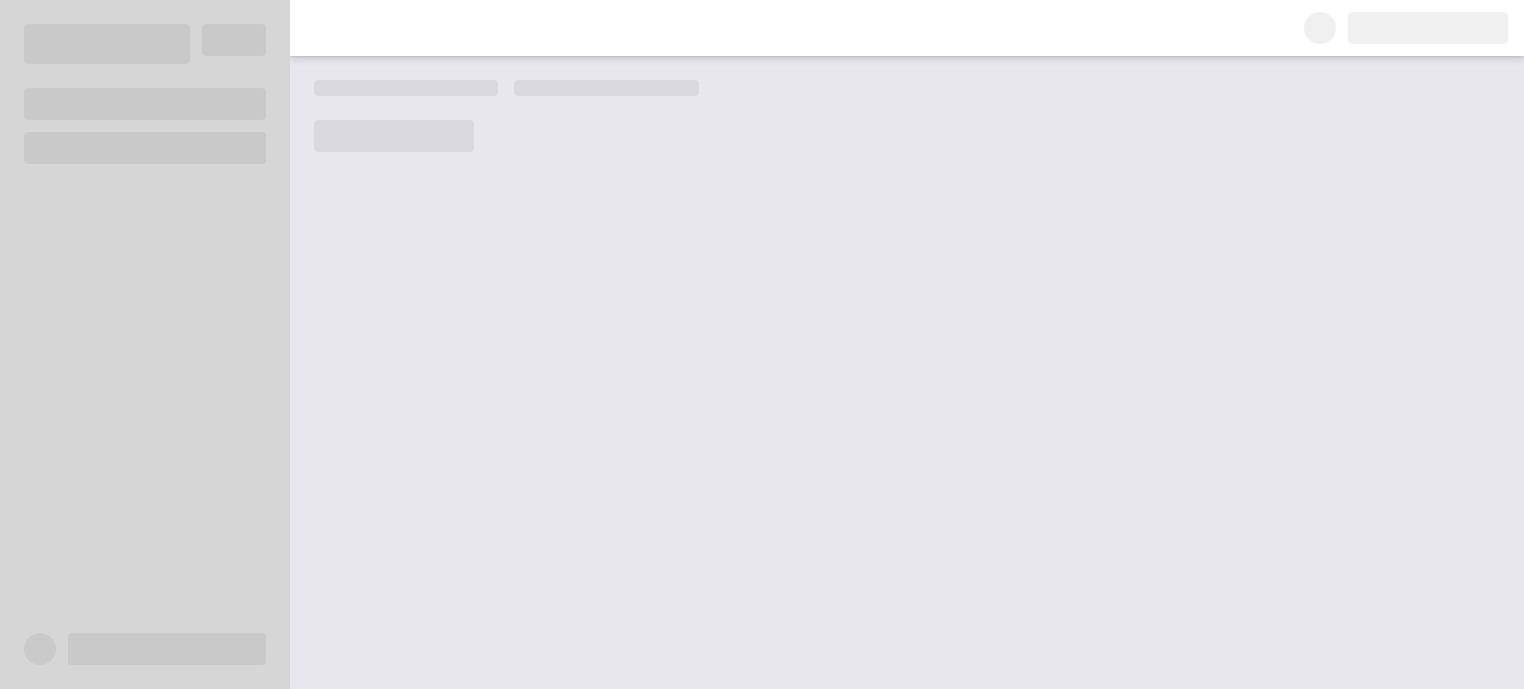 scroll, scrollTop: 0, scrollLeft: 0, axis: both 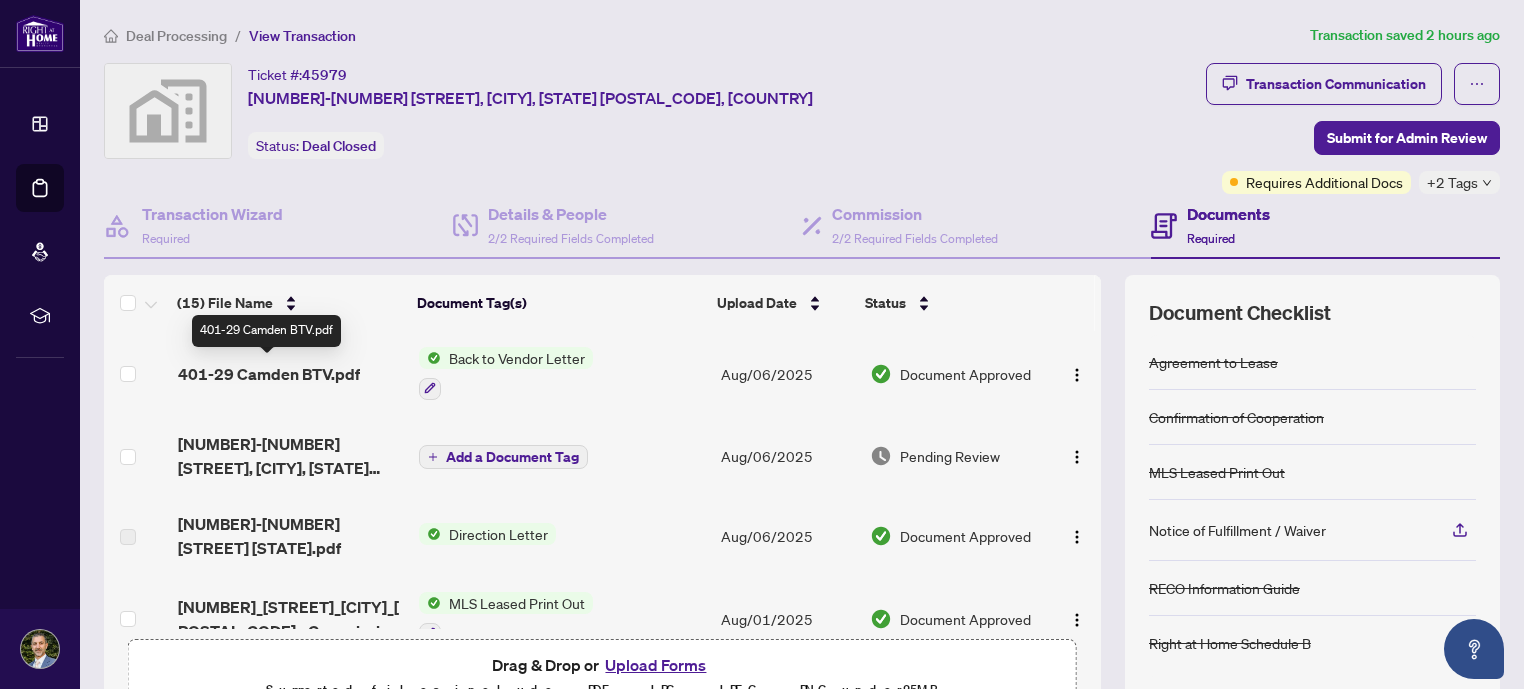 click on "401-29 Camden  BTV.pdf" at bounding box center [269, 374] 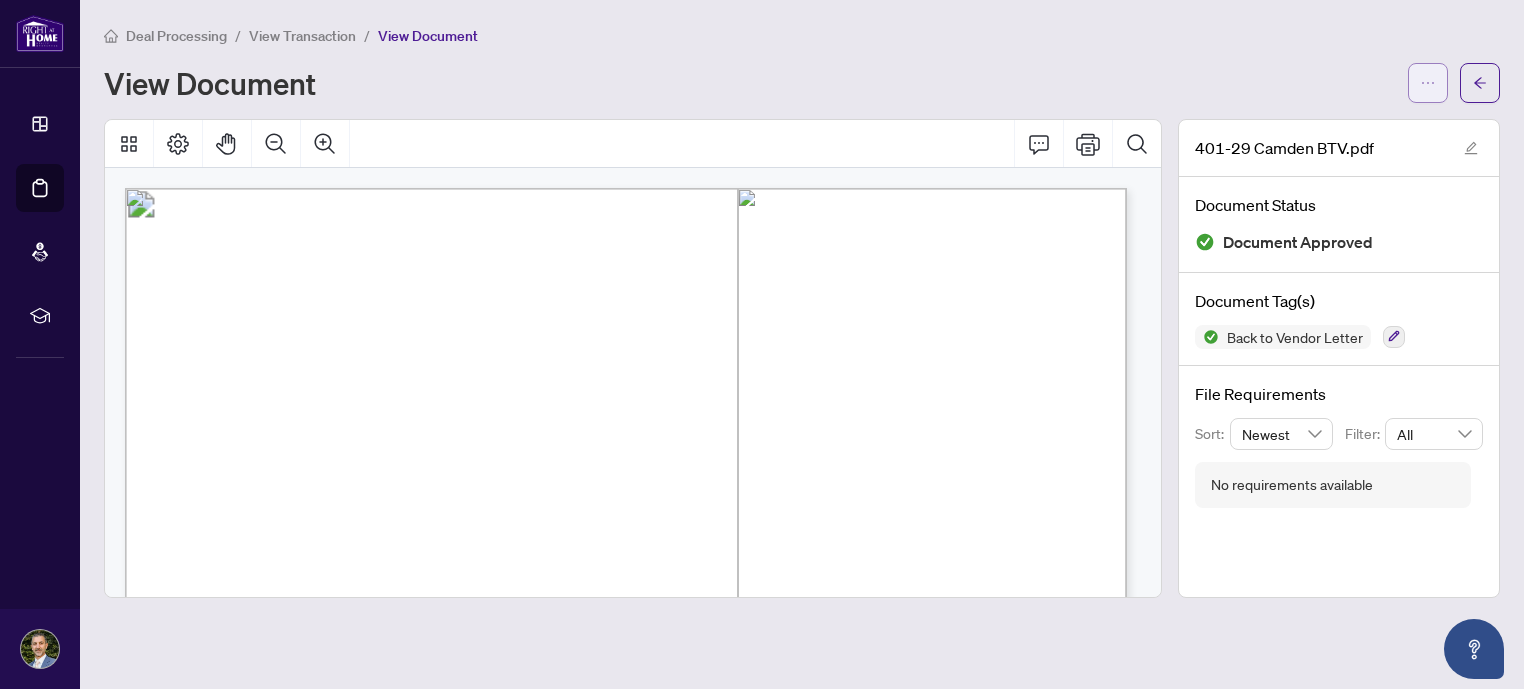 click 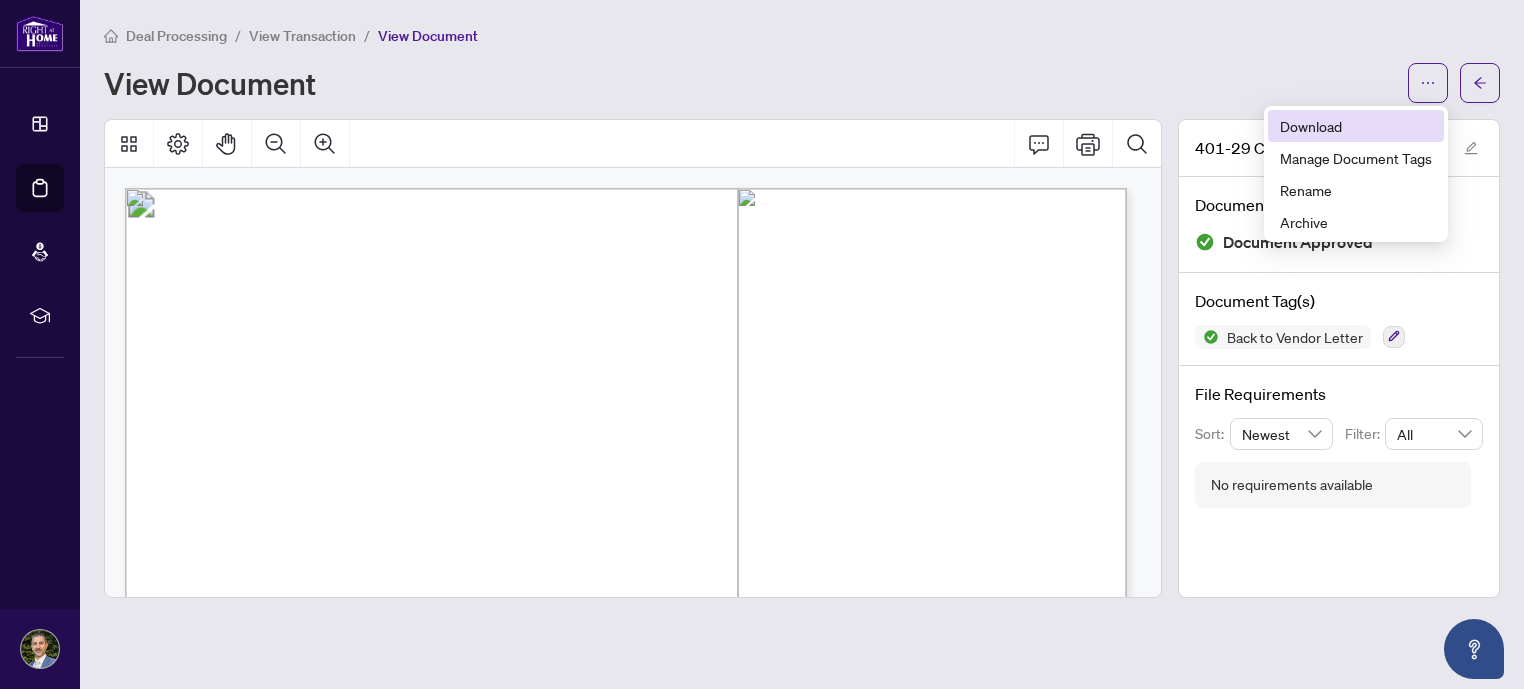 click on "Download" at bounding box center (1356, 126) 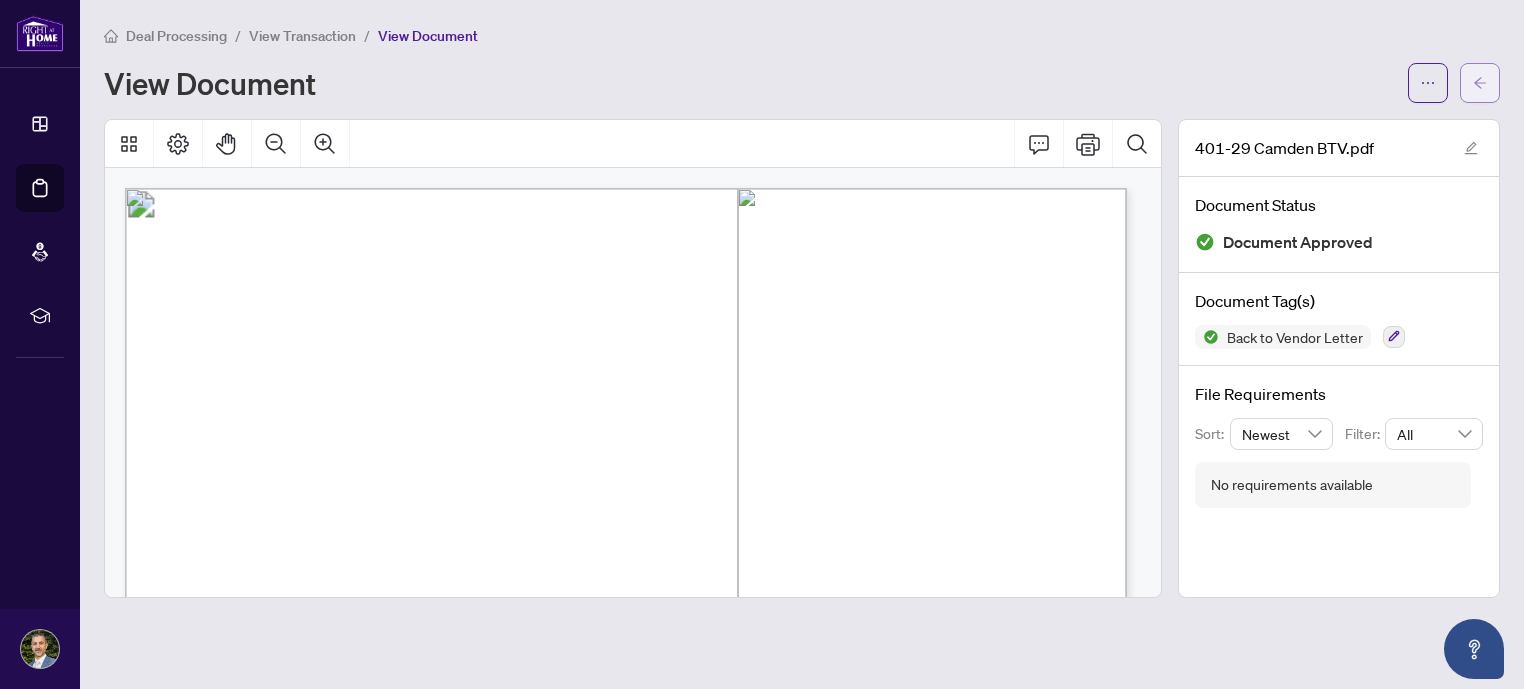 click 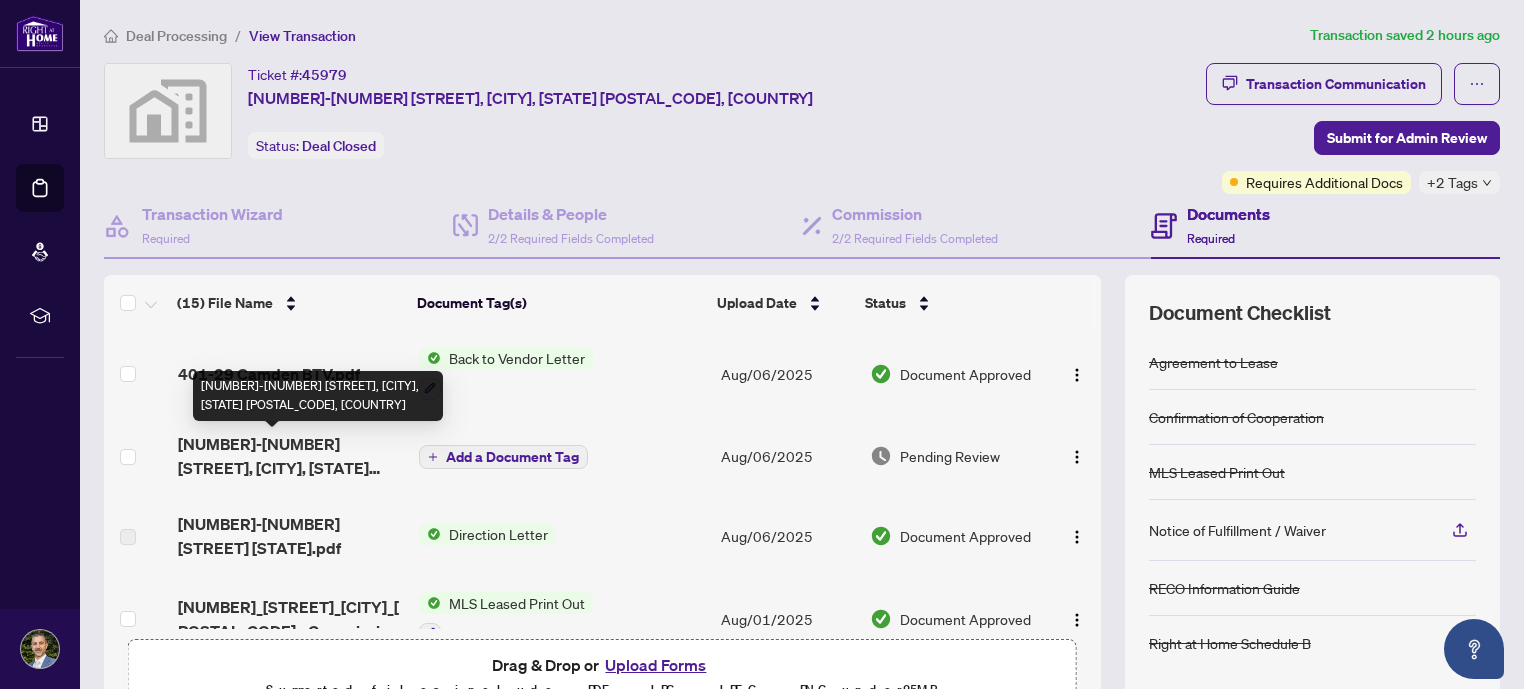 click on "[NUMBER]-[NUMBER] [STREET], [CITY], [STATE] [POSTAL_CODE], [COUNTRY]" at bounding box center (290, 456) 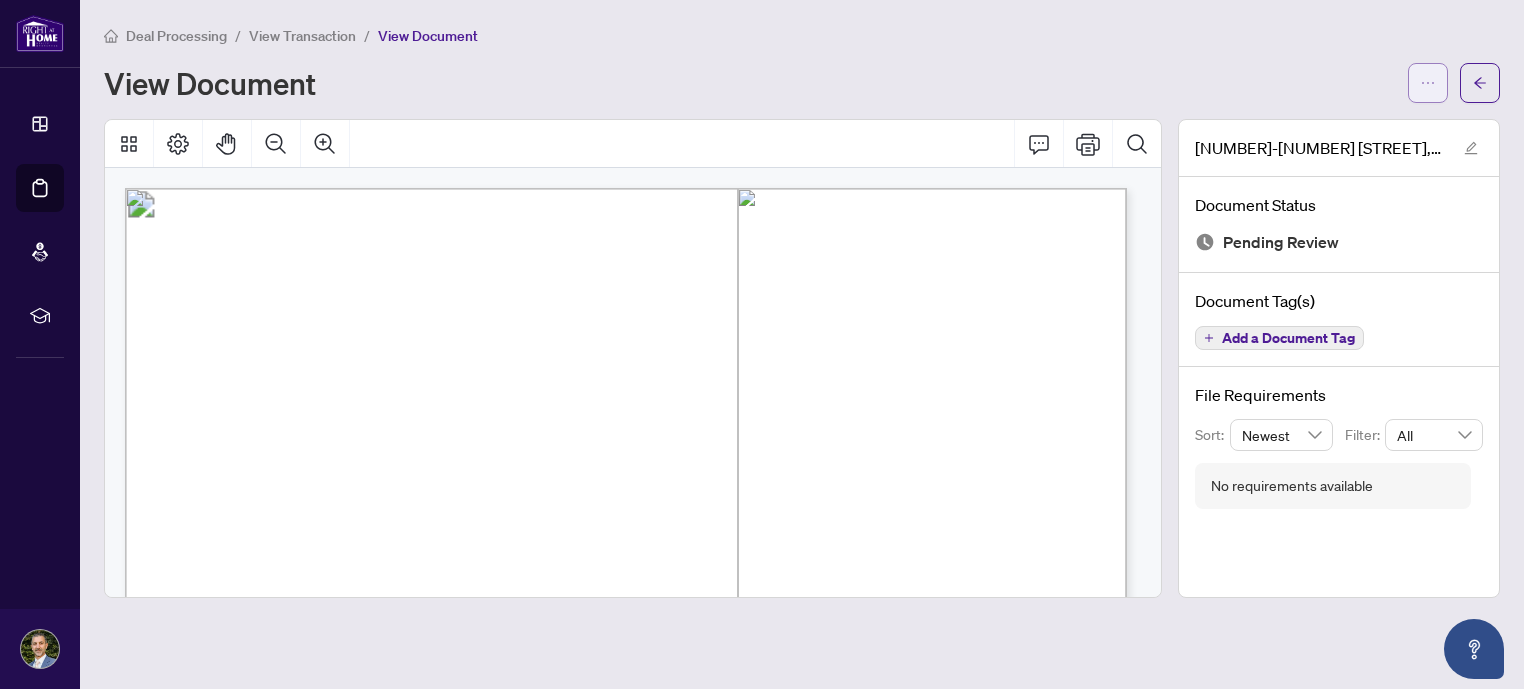 click 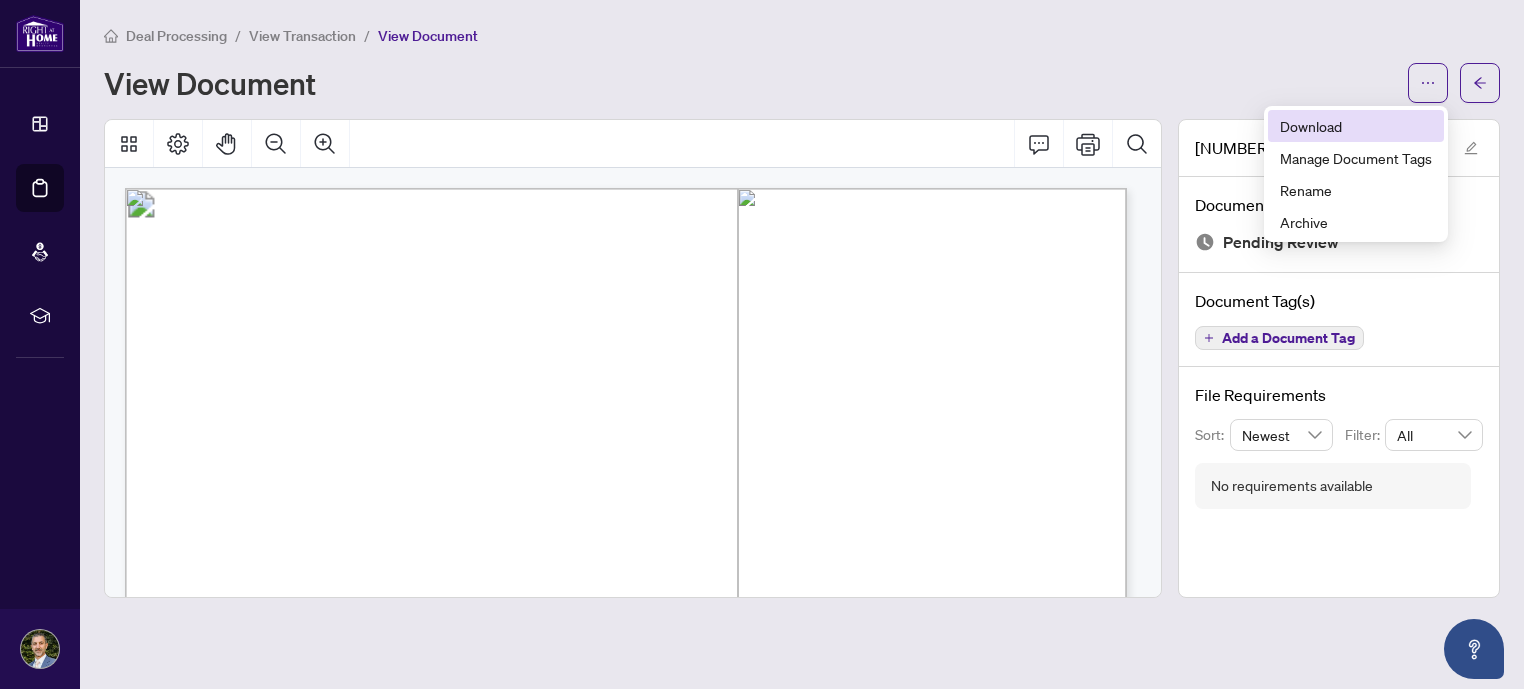 click on "Download" at bounding box center [1356, 126] 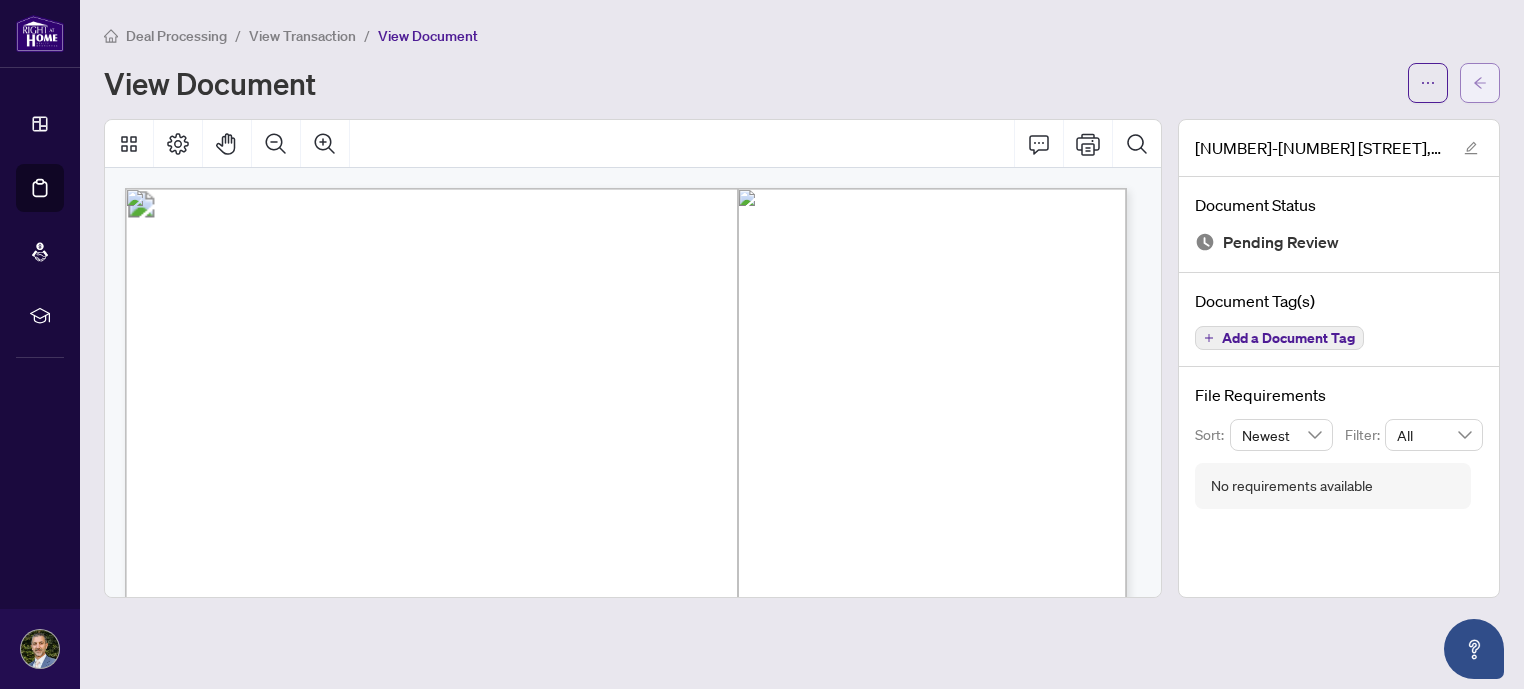 click 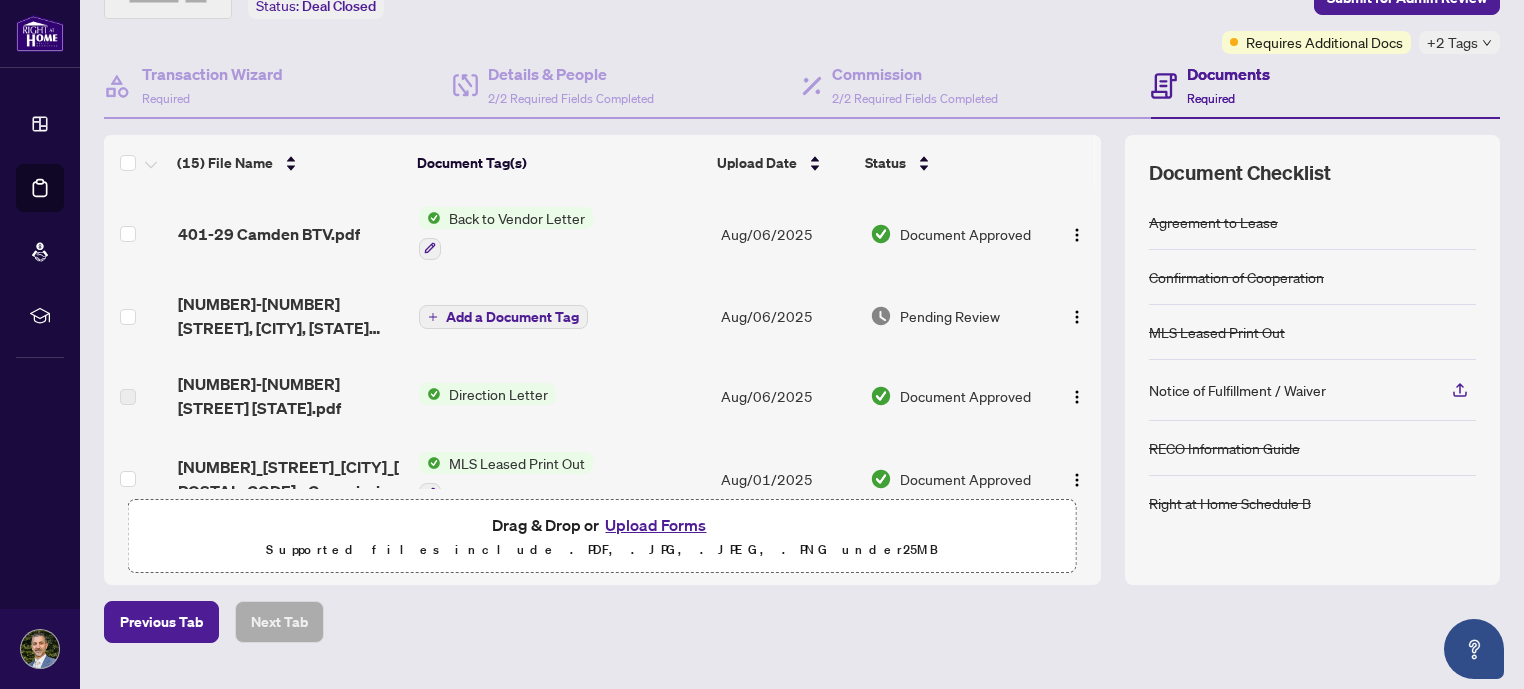 scroll, scrollTop: 185, scrollLeft: 0, axis: vertical 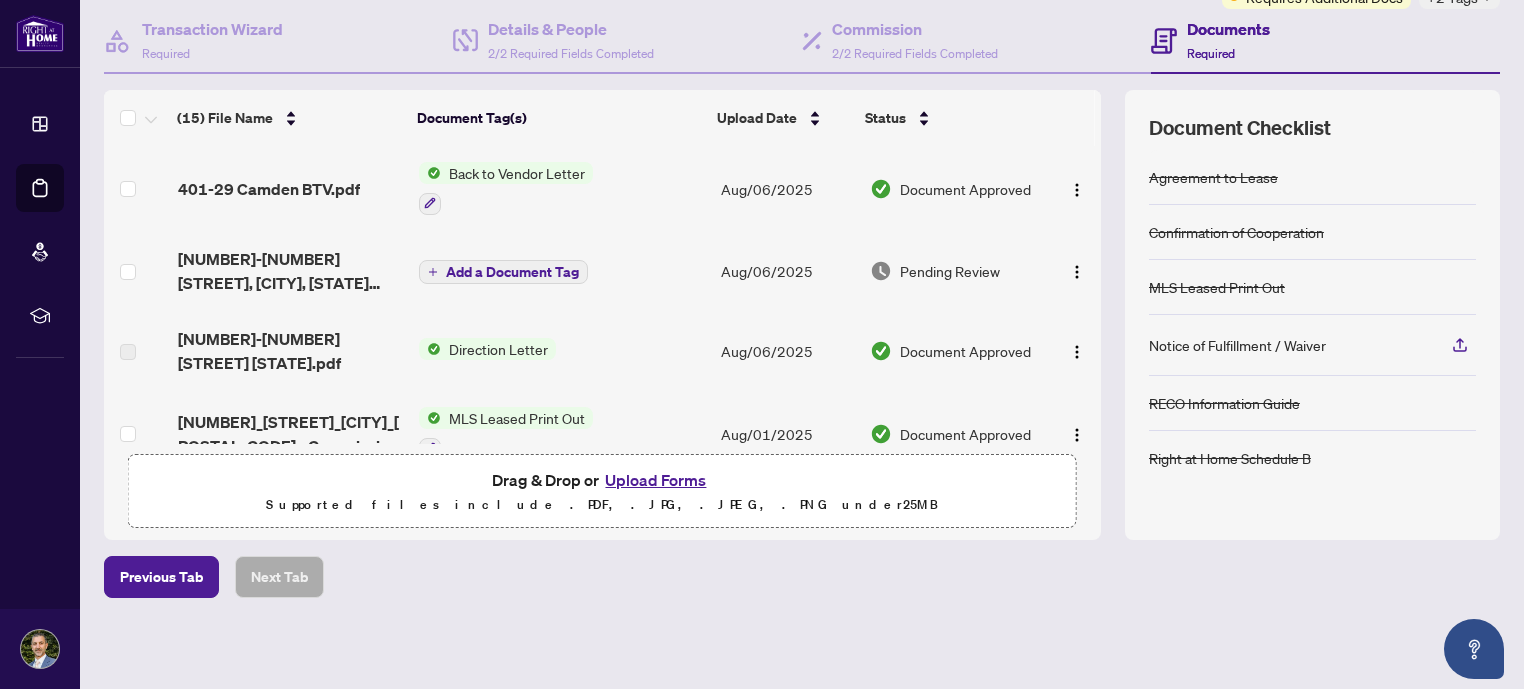 click on "Upload Forms" at bounding box center [655, 480] 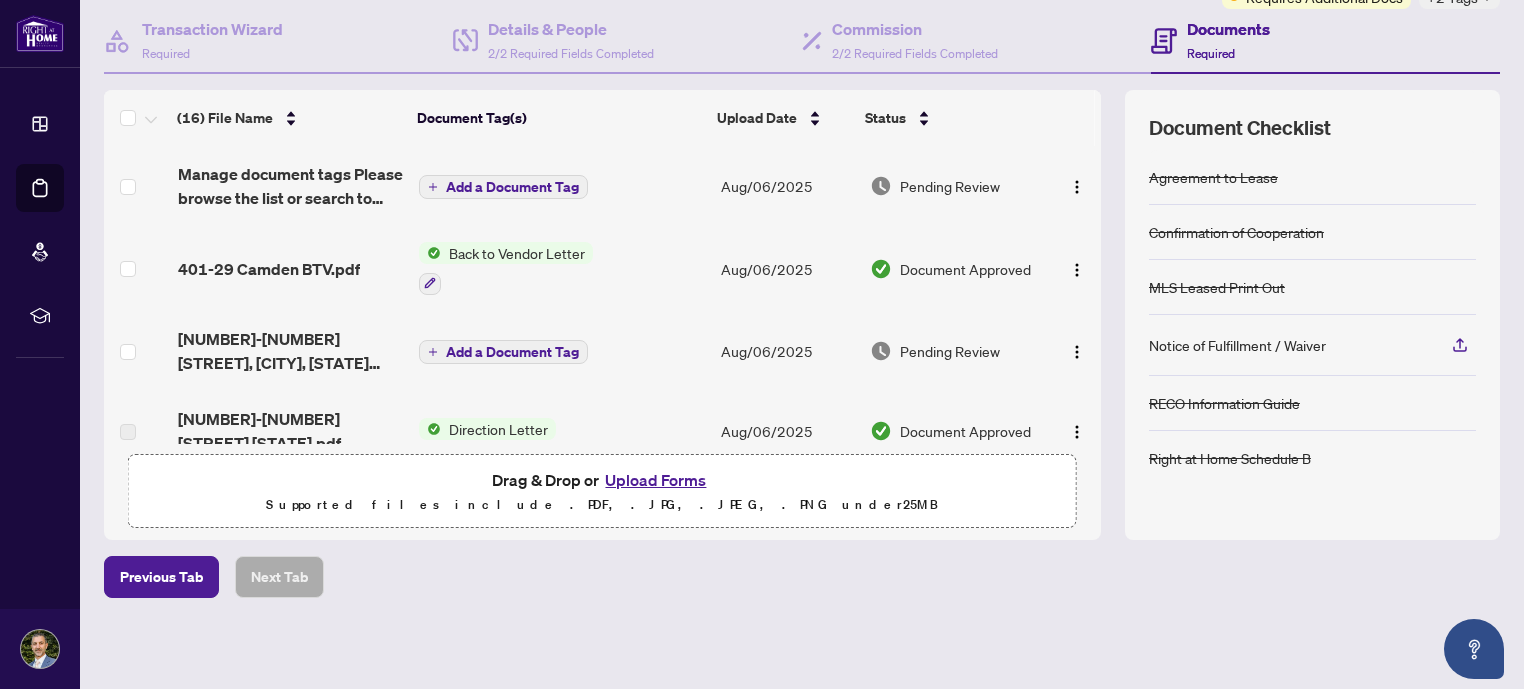 click on "Add a Document Tag" at bounding box center (503, 187) 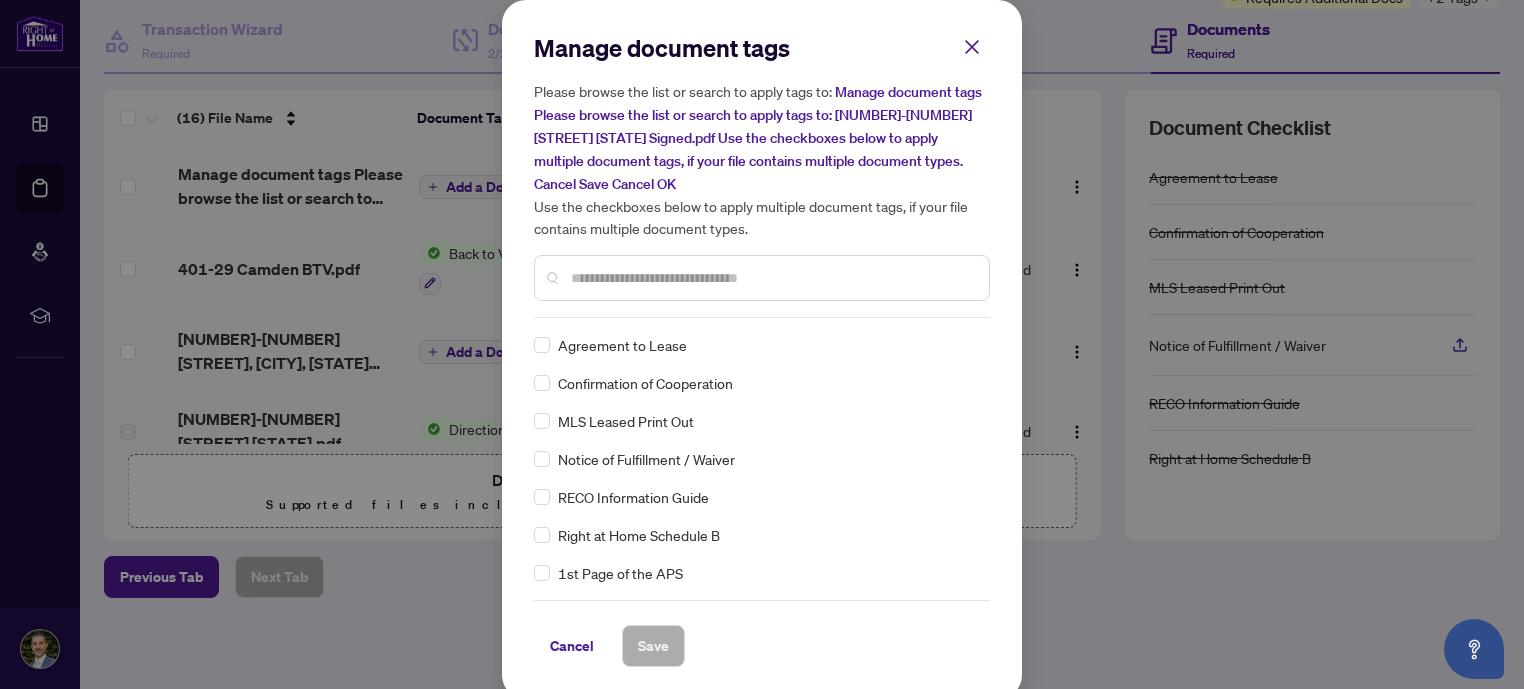 click at bounding box center (772, 278) 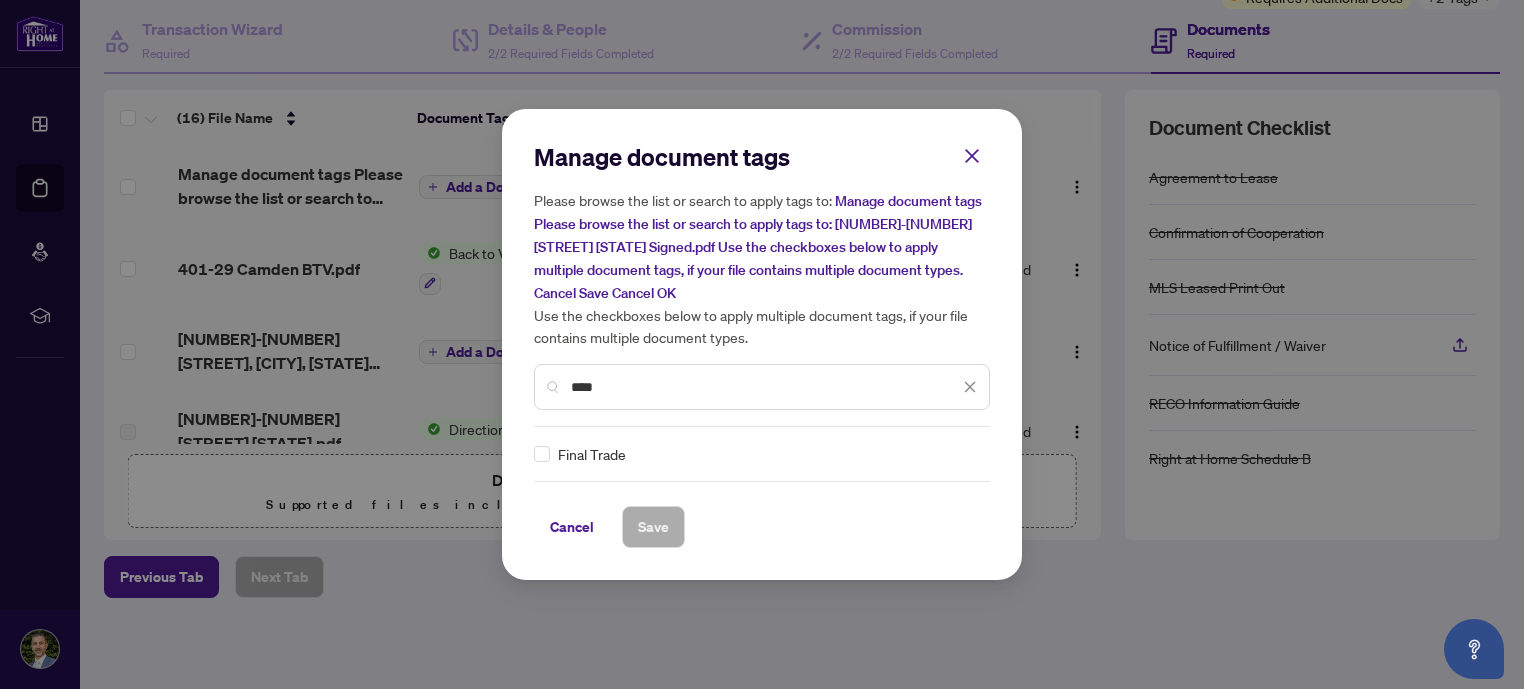 type on "****" 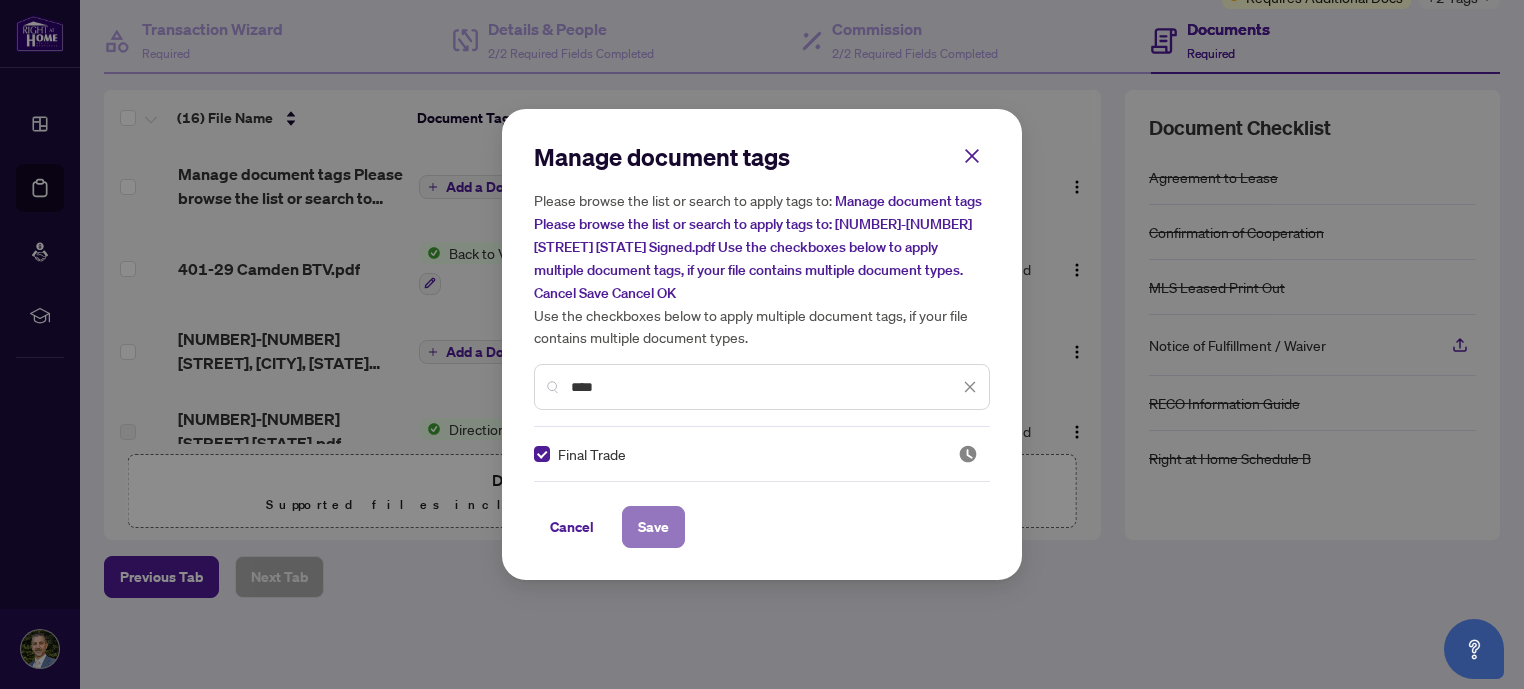 click on "Save" at bounding box center [653, 527] 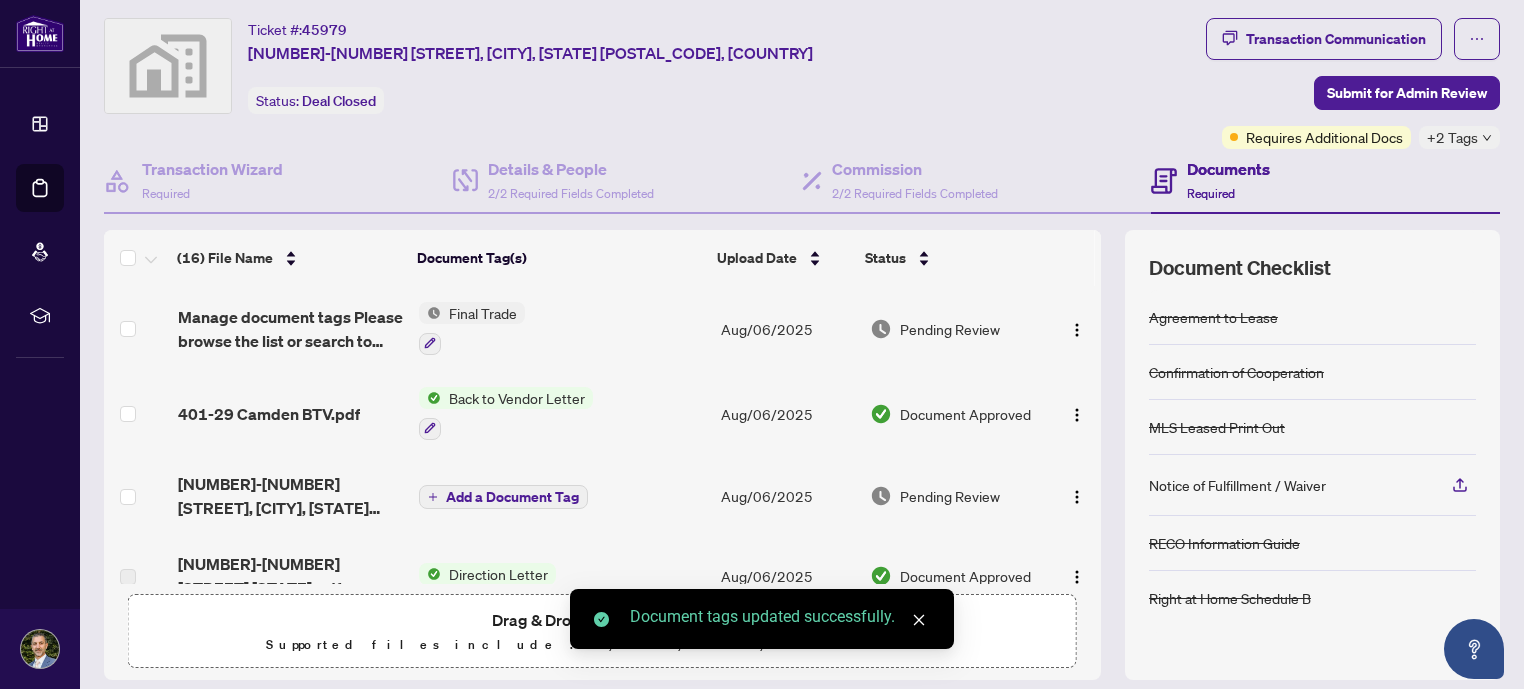 scroll, scrollTop: 0, scrollLeft: 0, axis: both 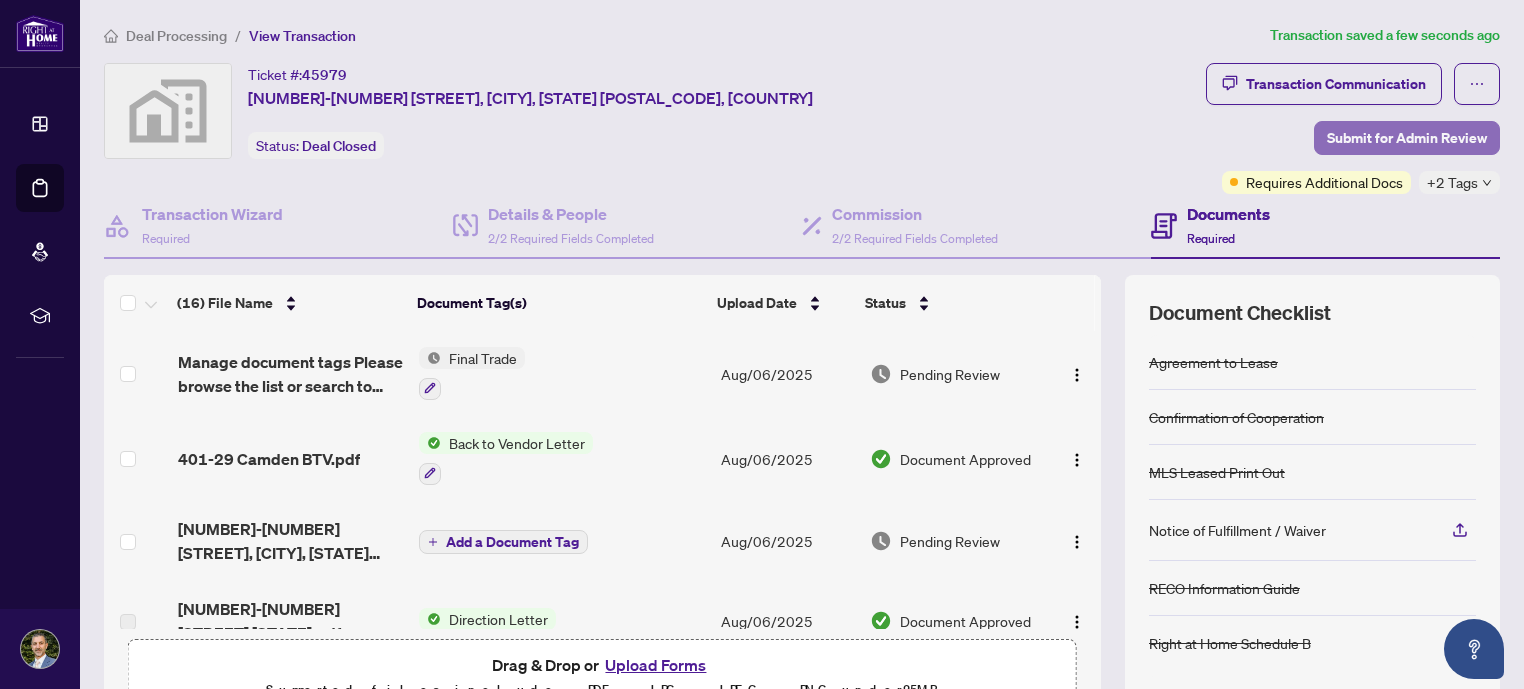 click on "Submit for Admin Review" at bounding box center (1407, 138) 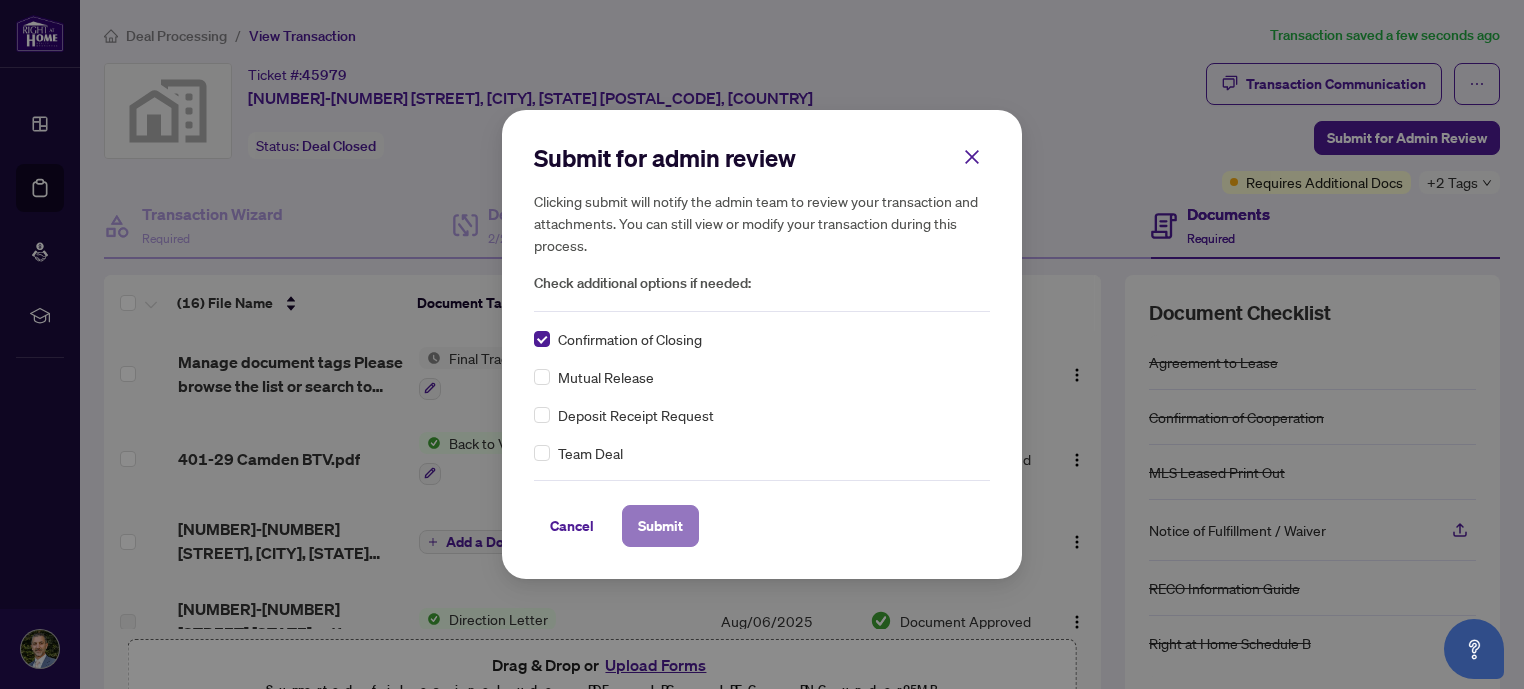 click on "Submit" at bounding box center [660, 526] 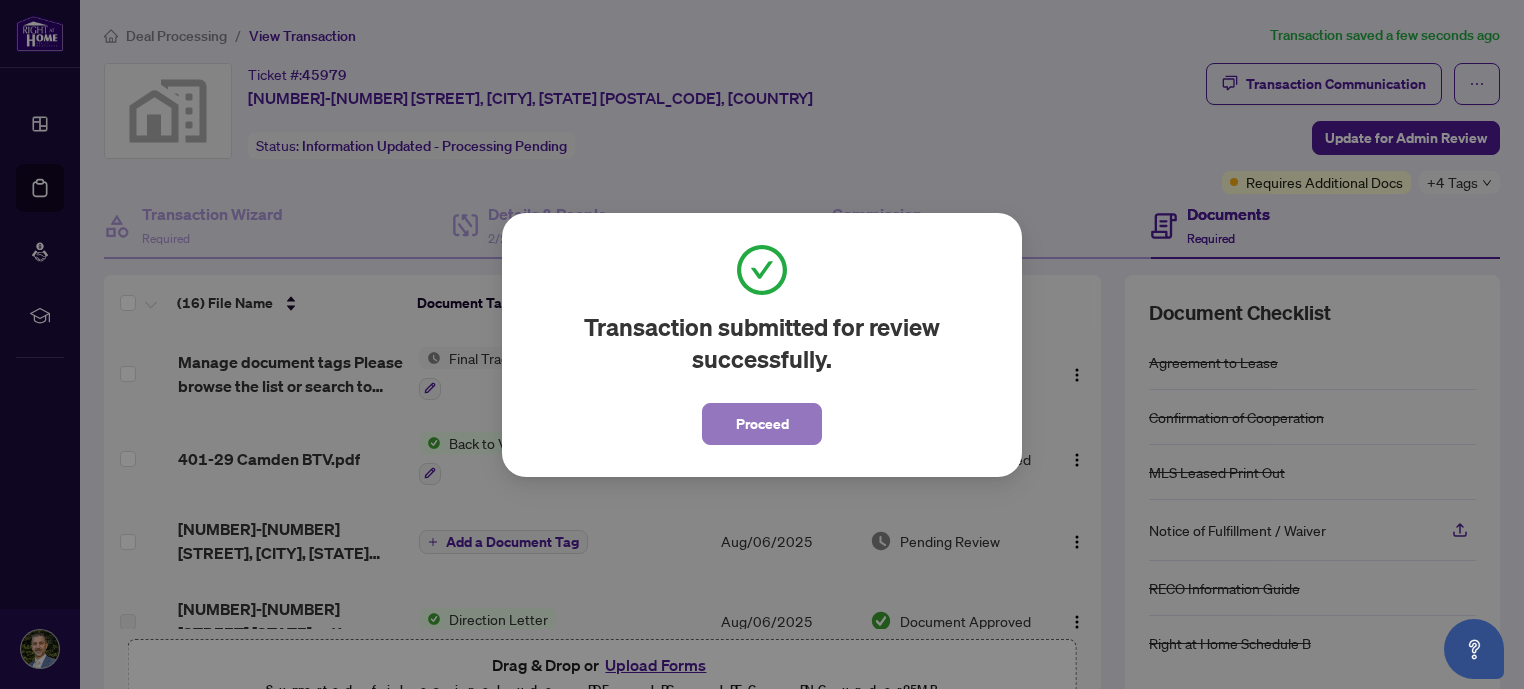 click on "Proceed" at bounding box center (762, 424) 